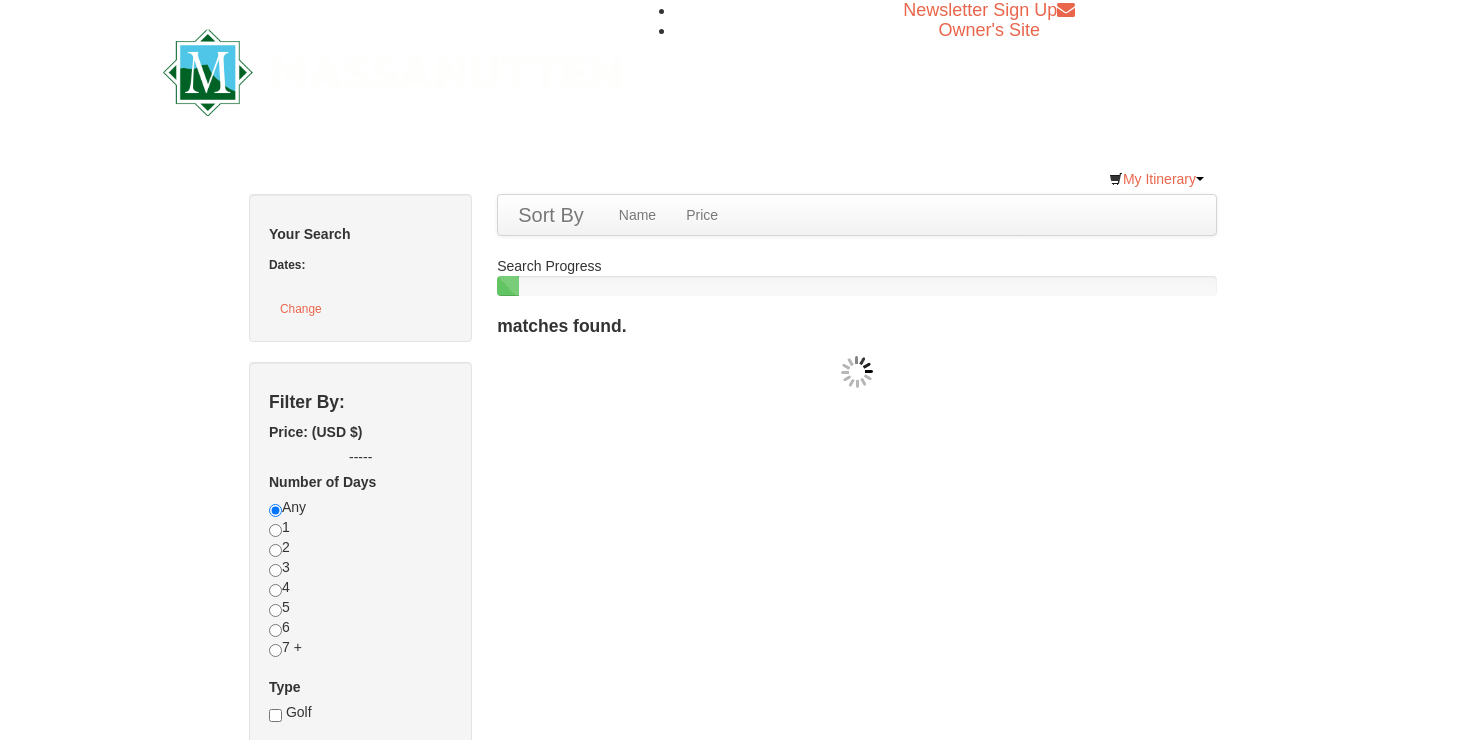 scroll, scrollTop: 0, scrollLeft: 0, axis: both 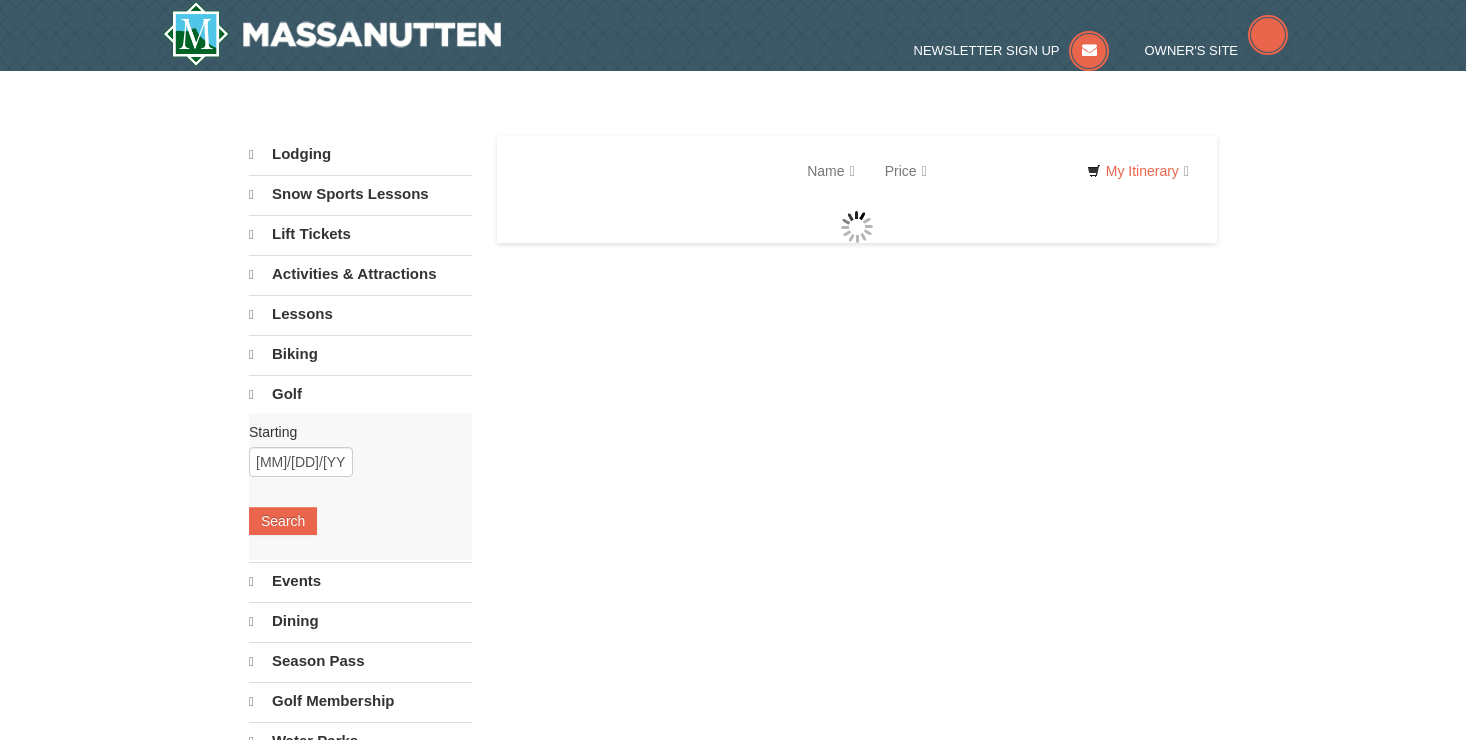 select on "8" 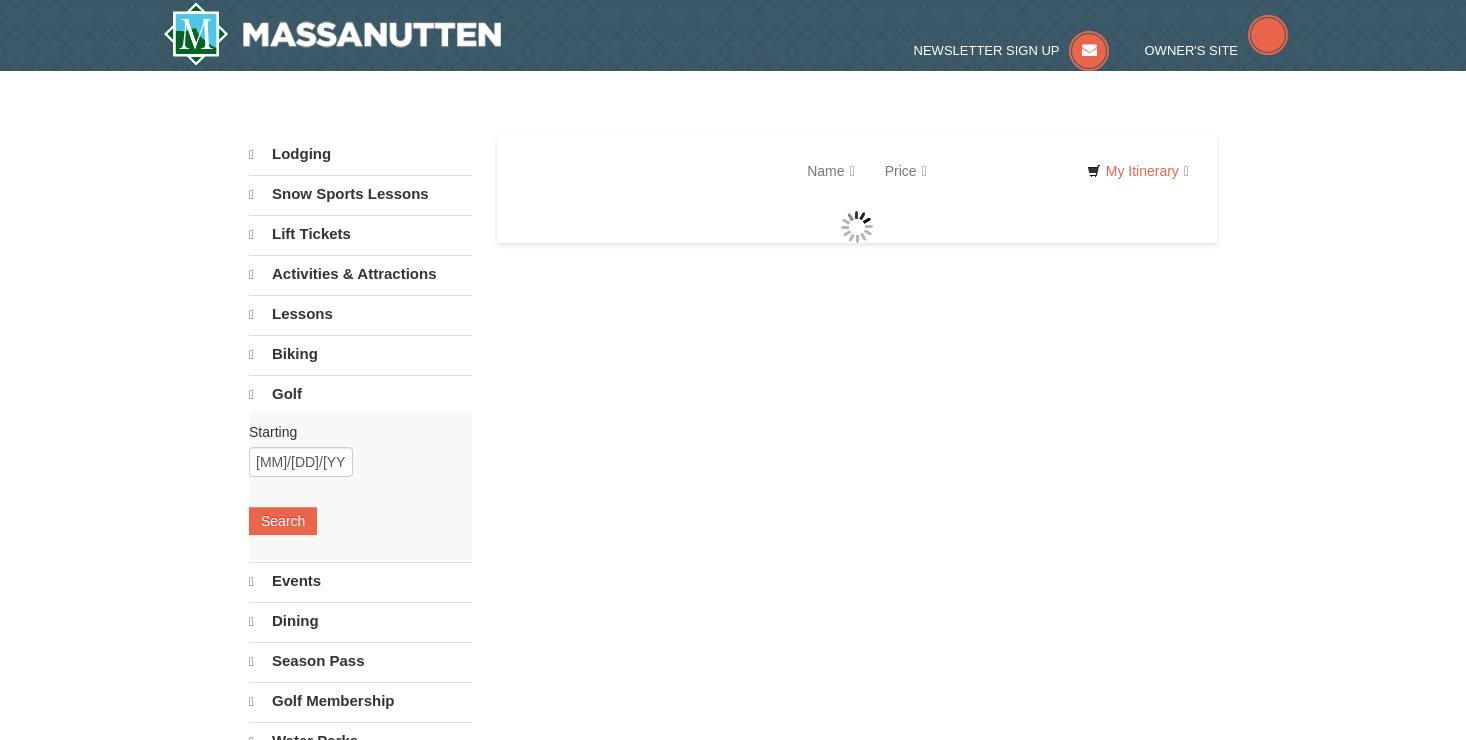 select on "8" 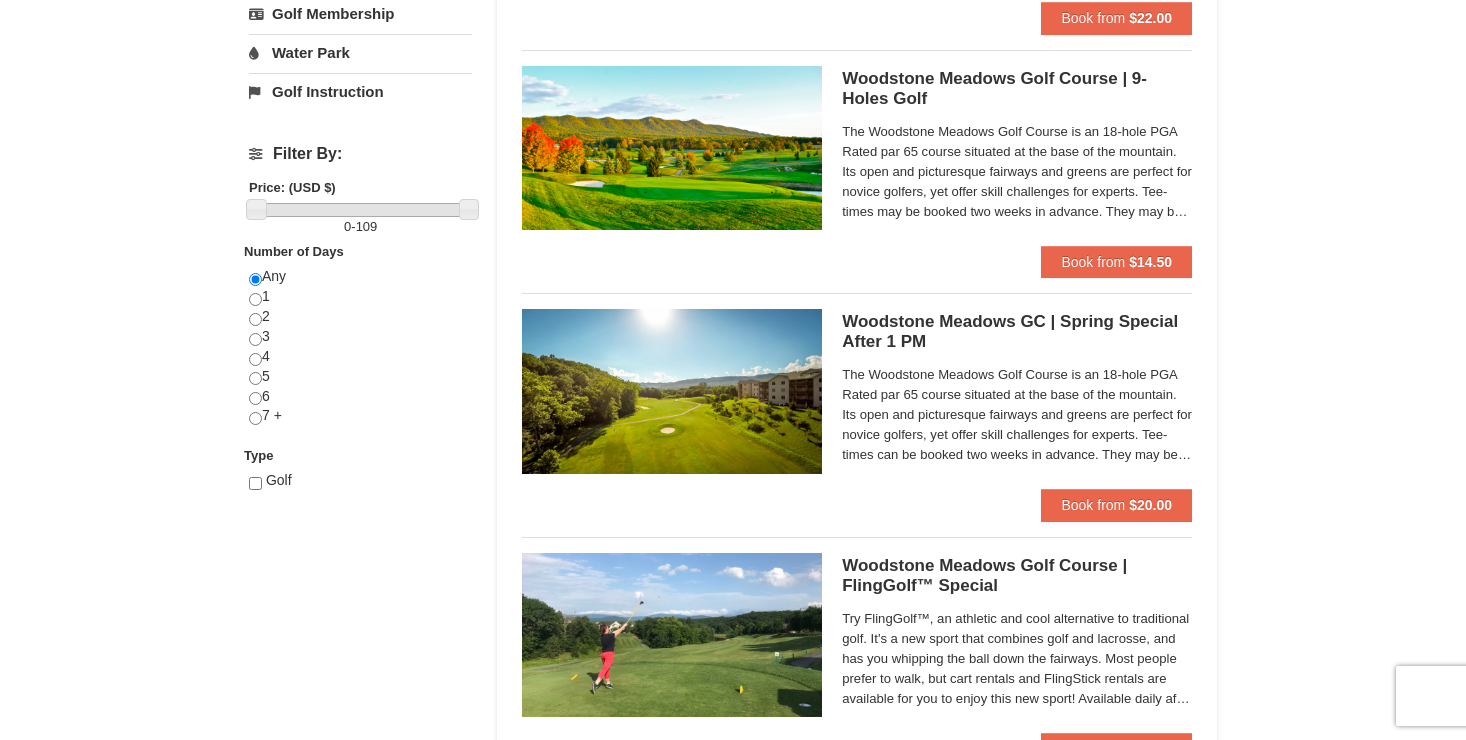scroll, scrollTop: 666, scrollLeft: 0, axis: vertical 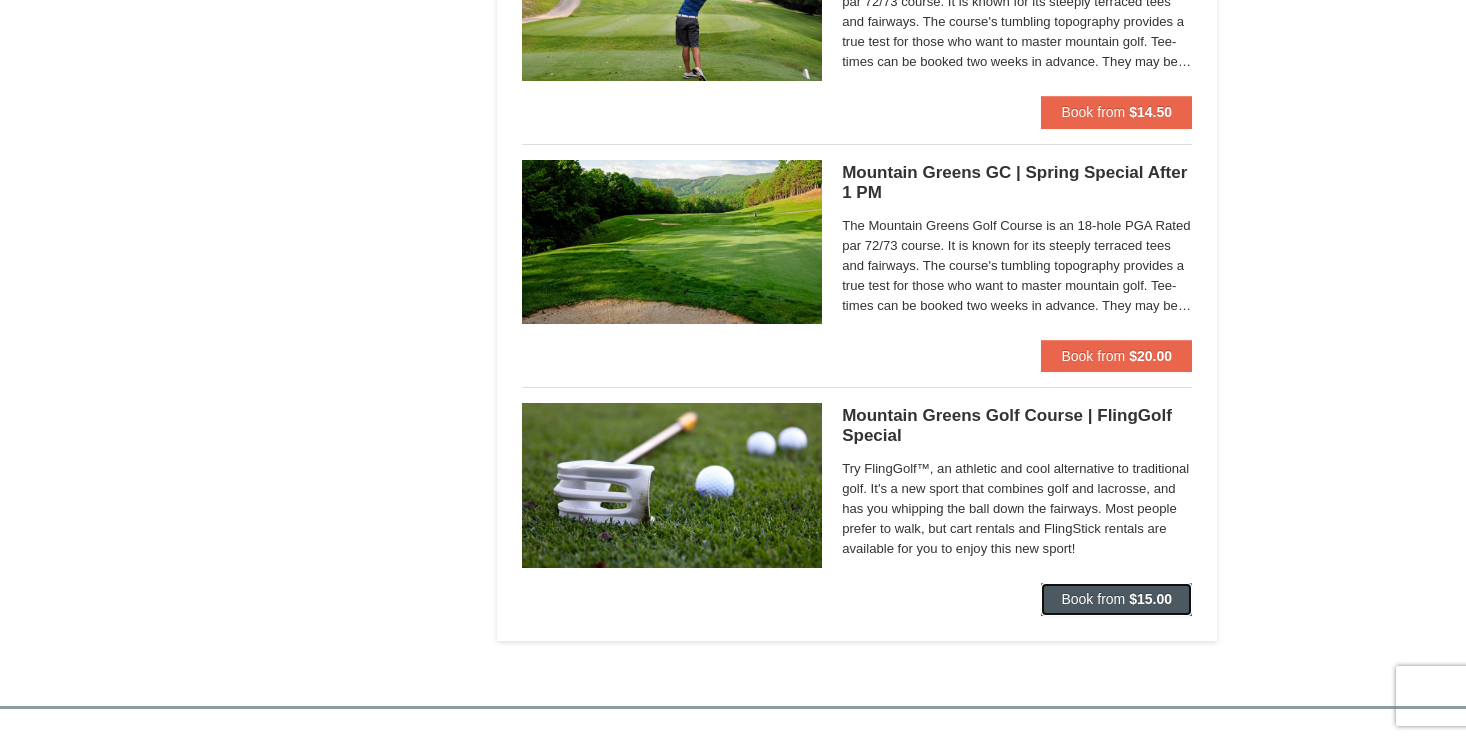click on "$15.00" at bounding box center [1150, 599] 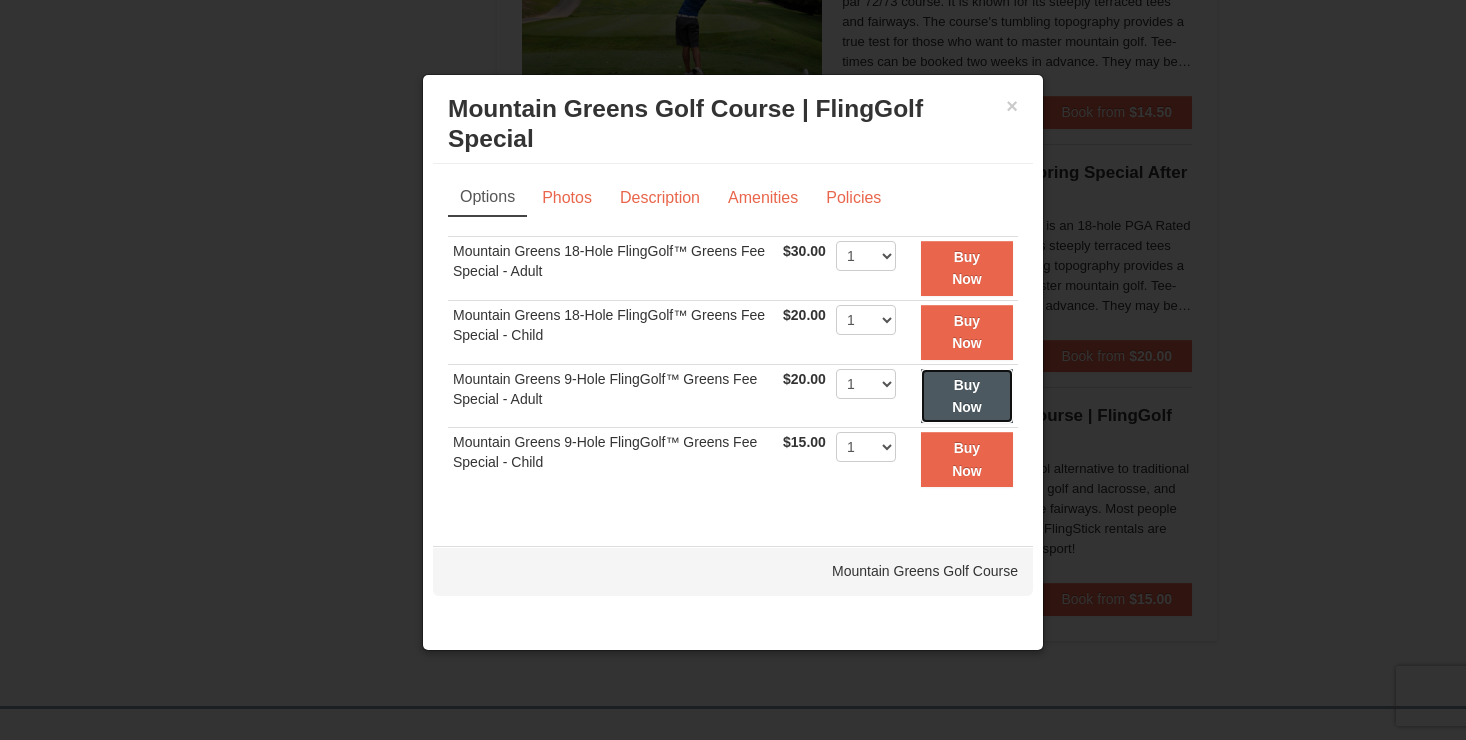 click on "Buy Now" at bounding box center (967, 396) 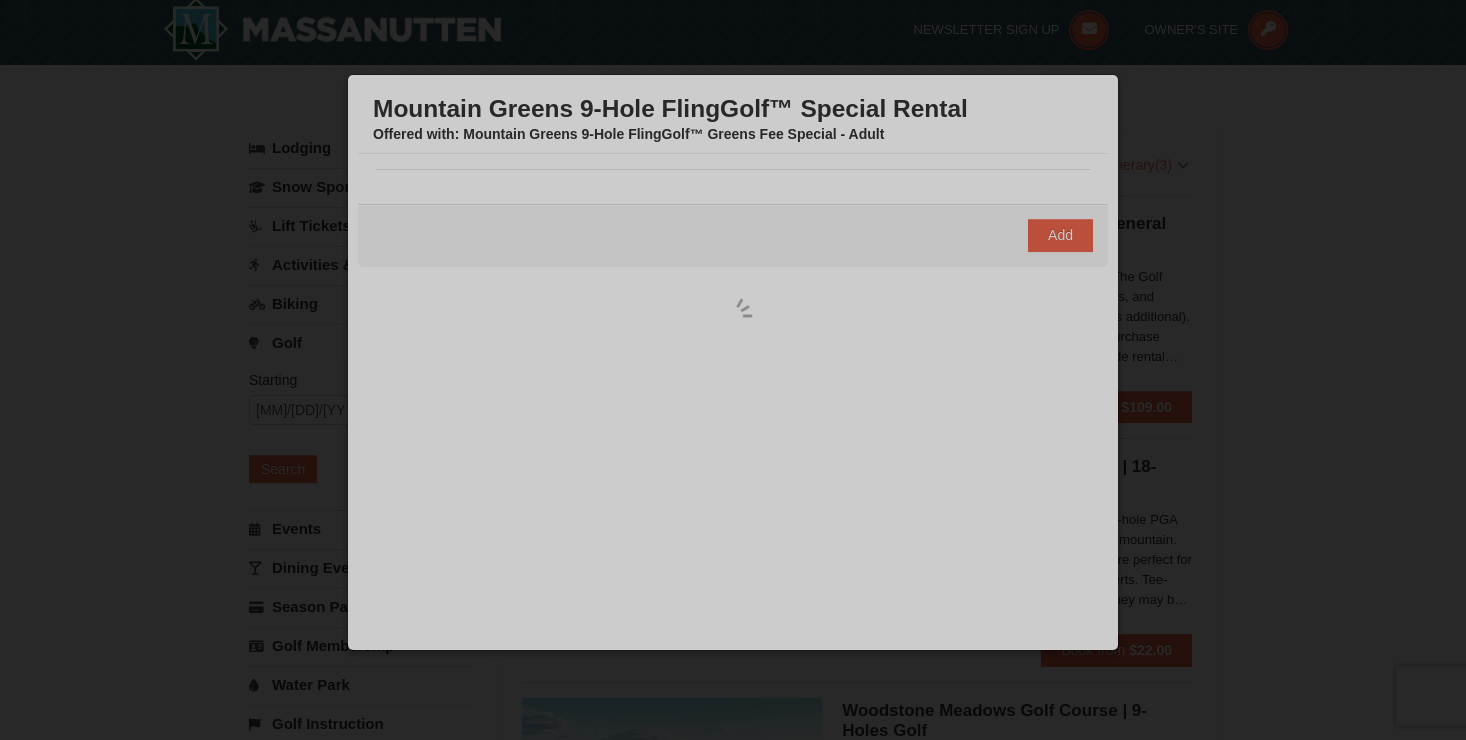 scroll, scrollTop: 6, scrollLeft: 0, axis: vertical 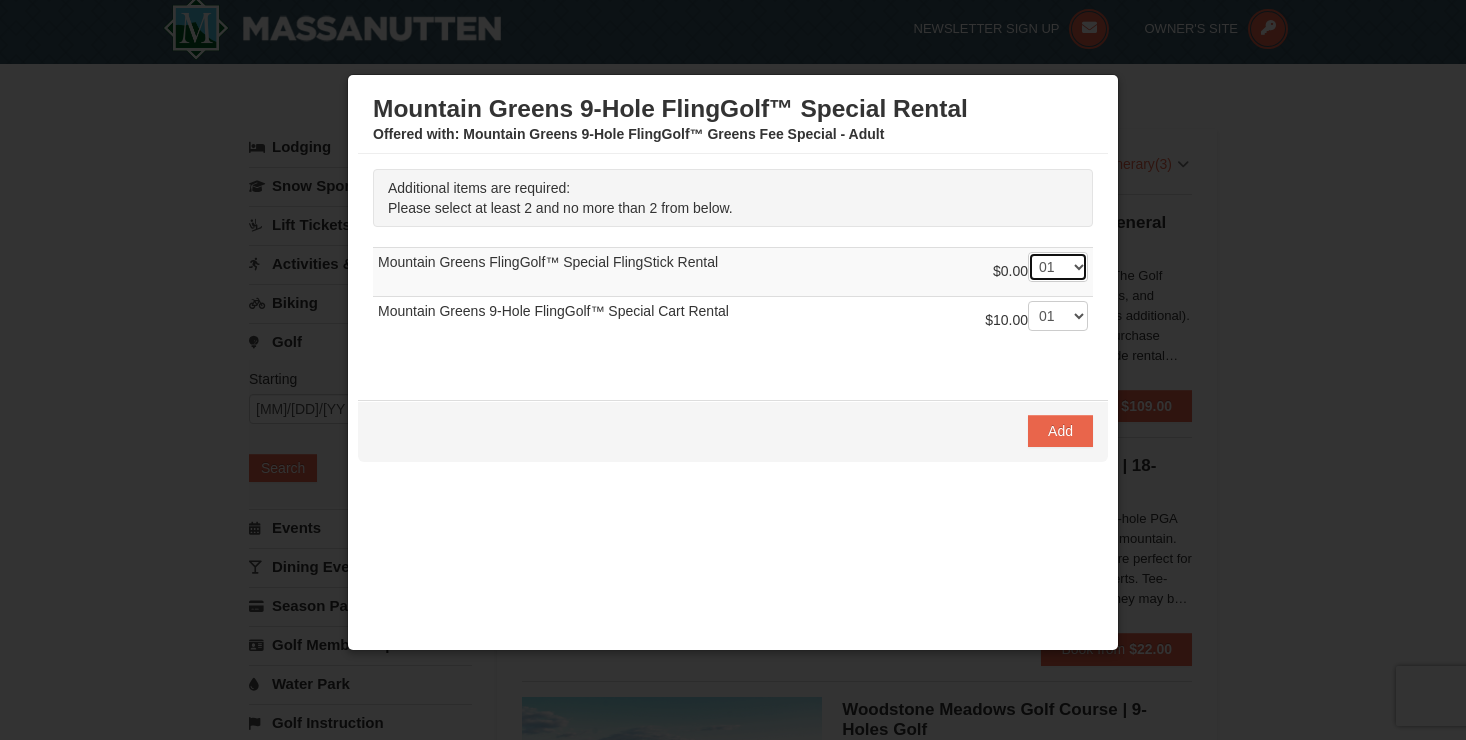 click on "--
01
02" at bounding box center (1058, 267) 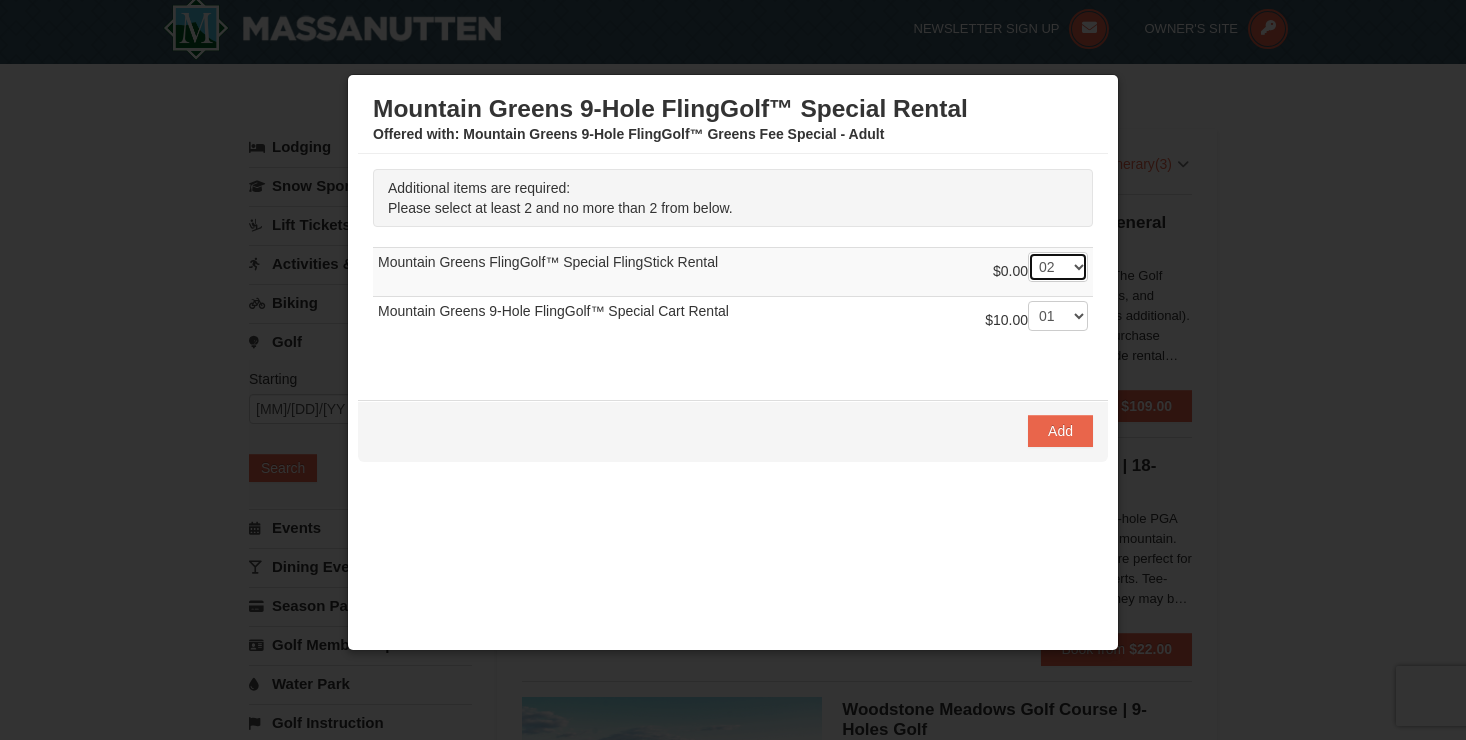 click on "--
01
02" at bounding box center (1058, 267) 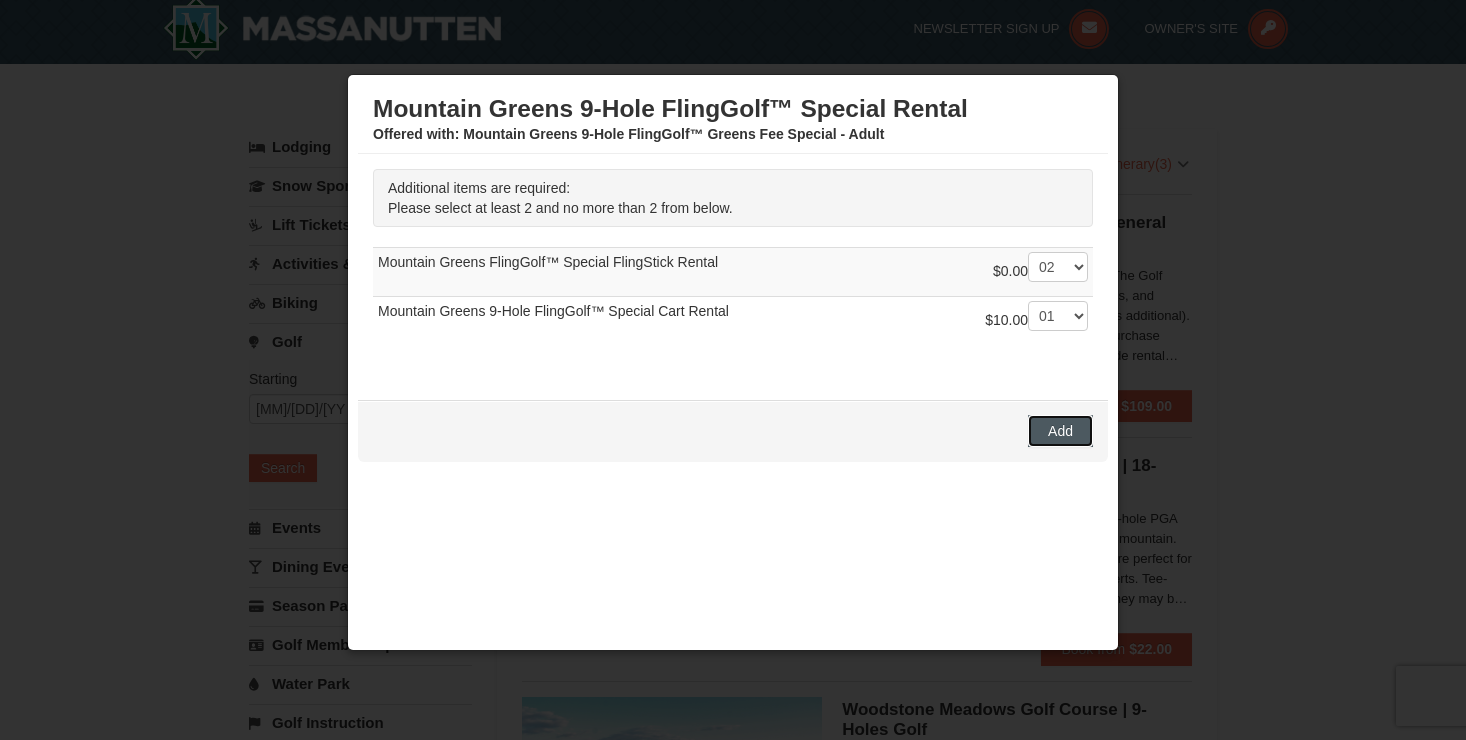 click on "Add" at bounding box center [1060, 431] 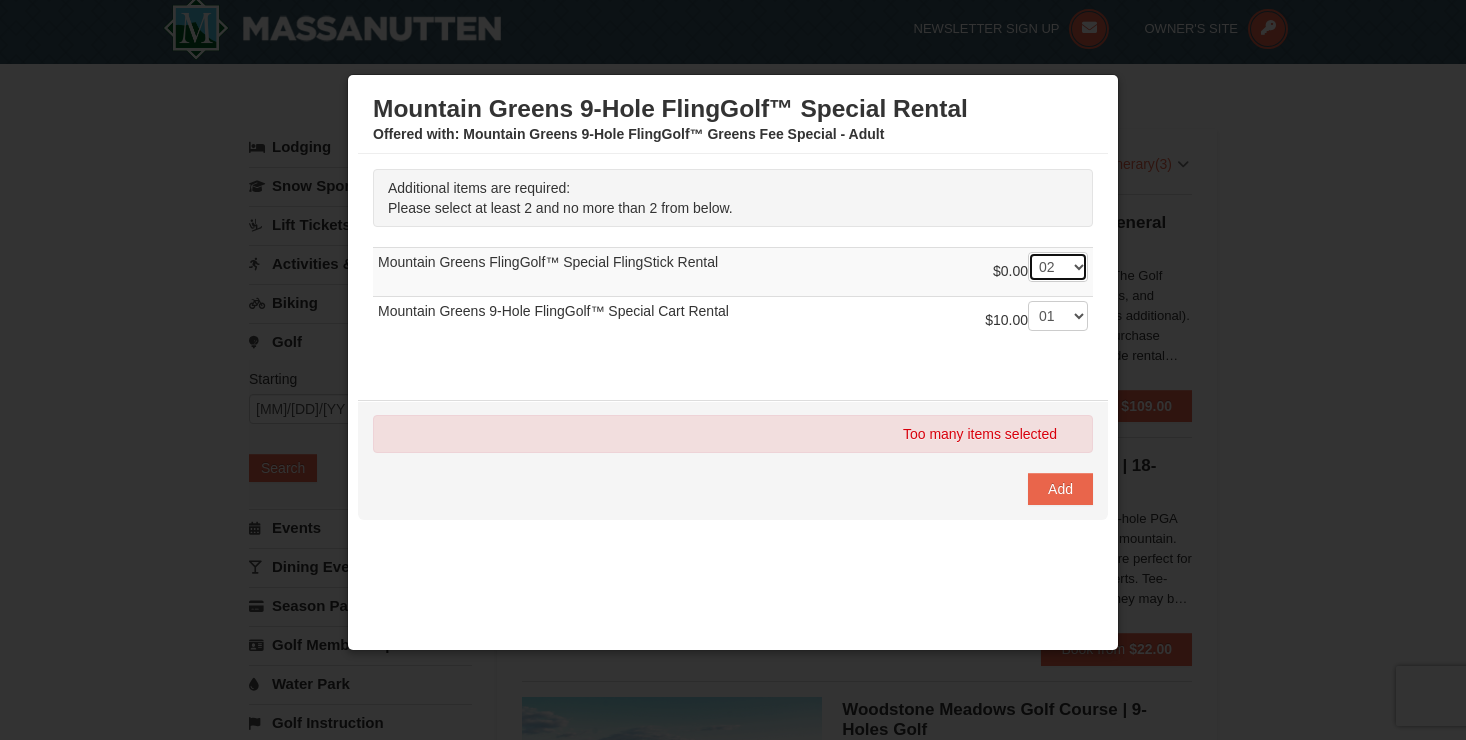 click on "--
01
02" at bounding box center [1058, 267] 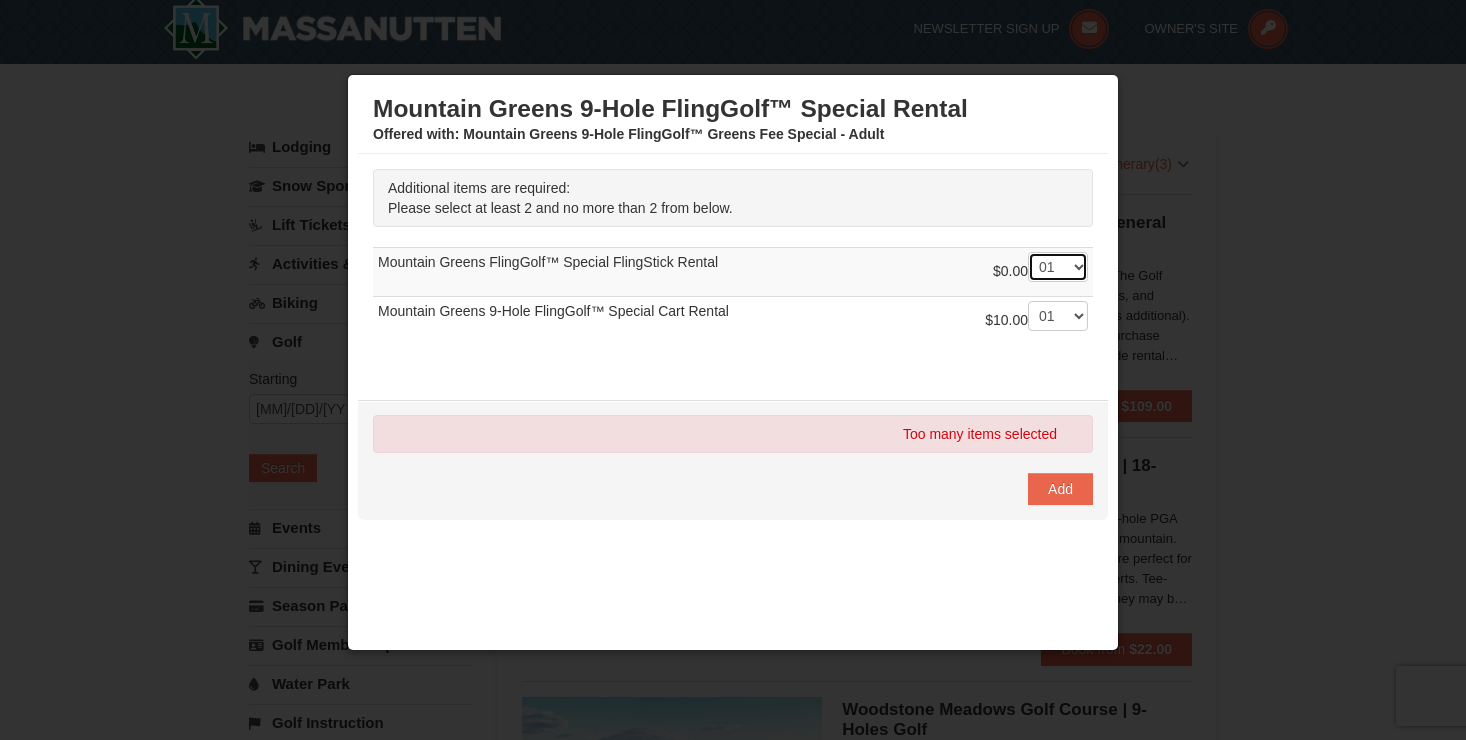 click on "--
01
02" at bounding box center (1058, 267) 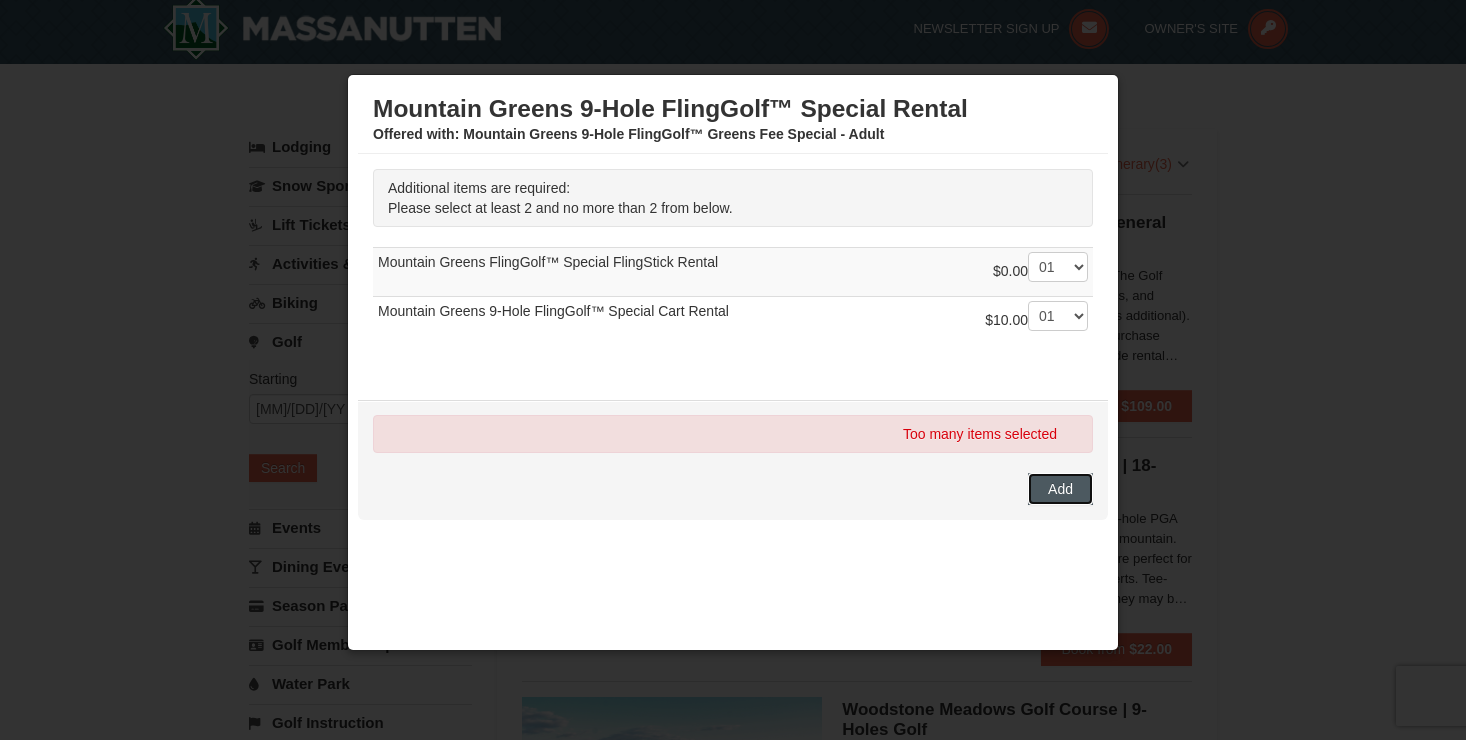 click on "Add" at bounding box center (1060, 489) 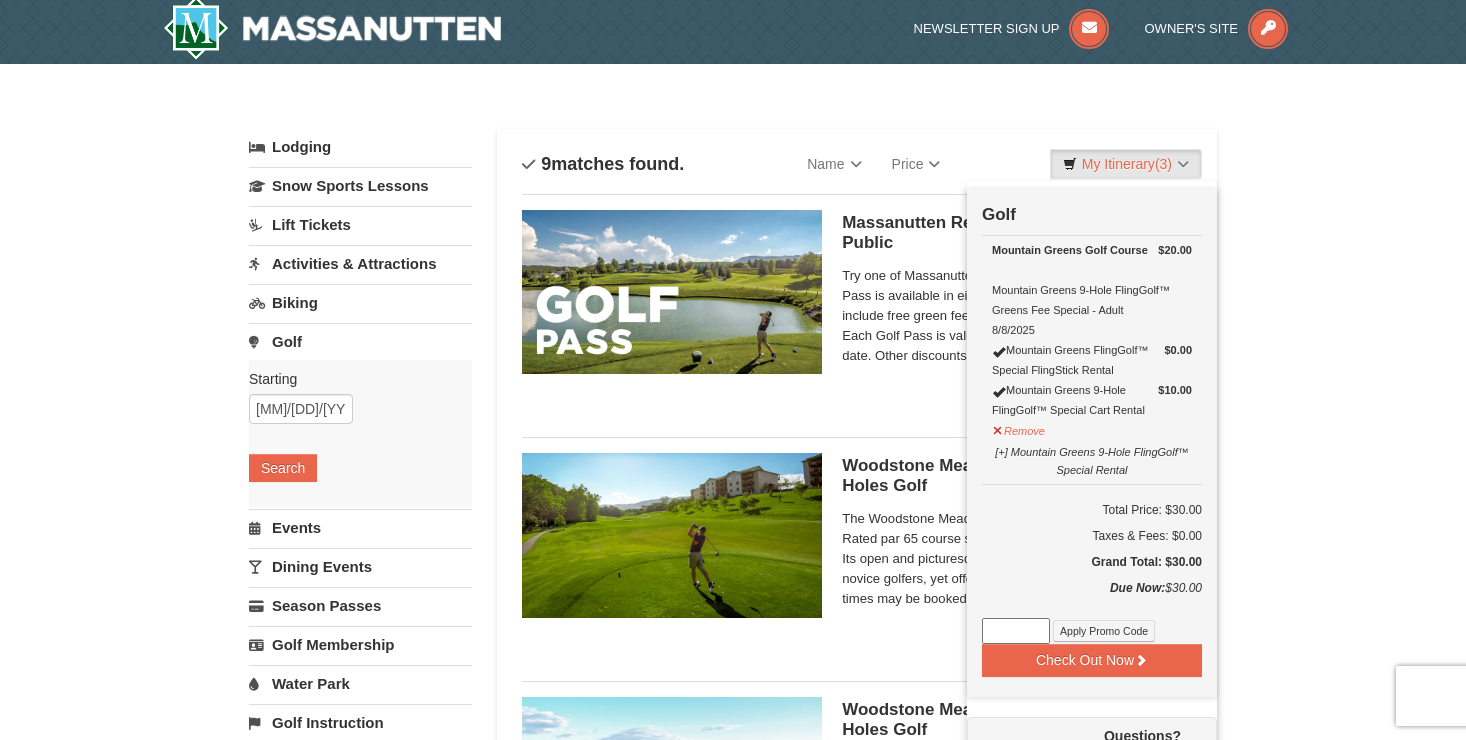 click on "Total Price:
$30.00
Taxes & Fees:
$0.00
Grand Total:
$30.00" at bounding box center (1092, 532) 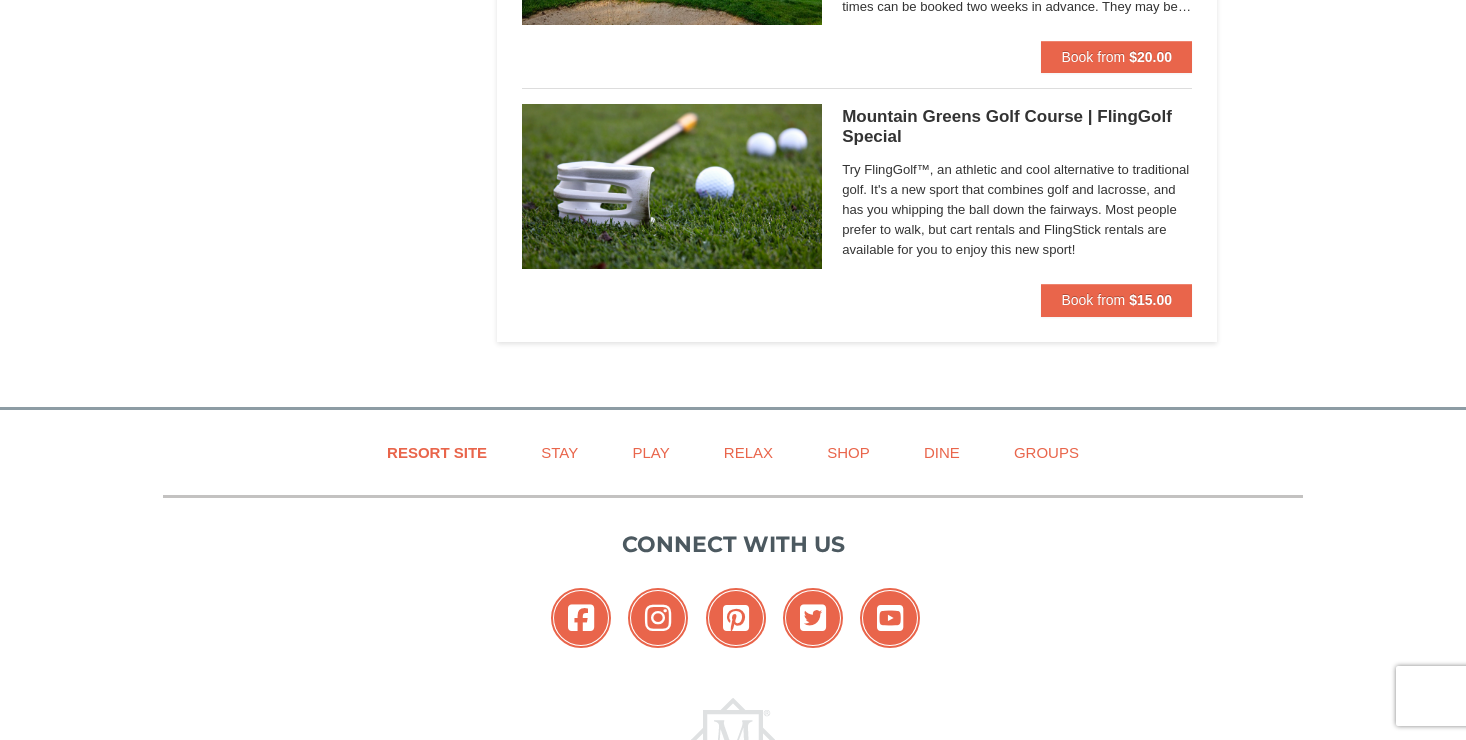 scroll, scrollTop: 2125, scrollLeft: 0, axis: vertical 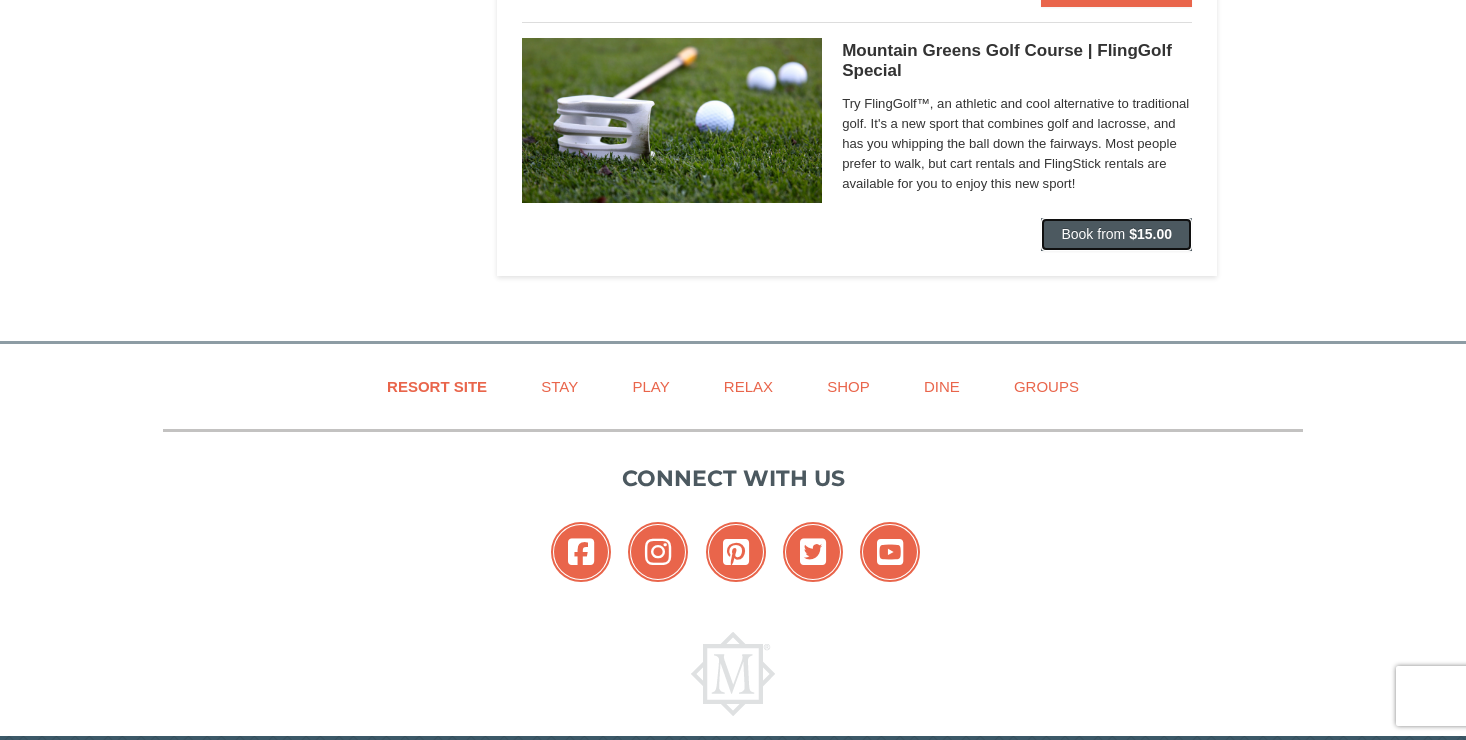 click on "Book from   $15.00" at bounding box center [1116, 234] 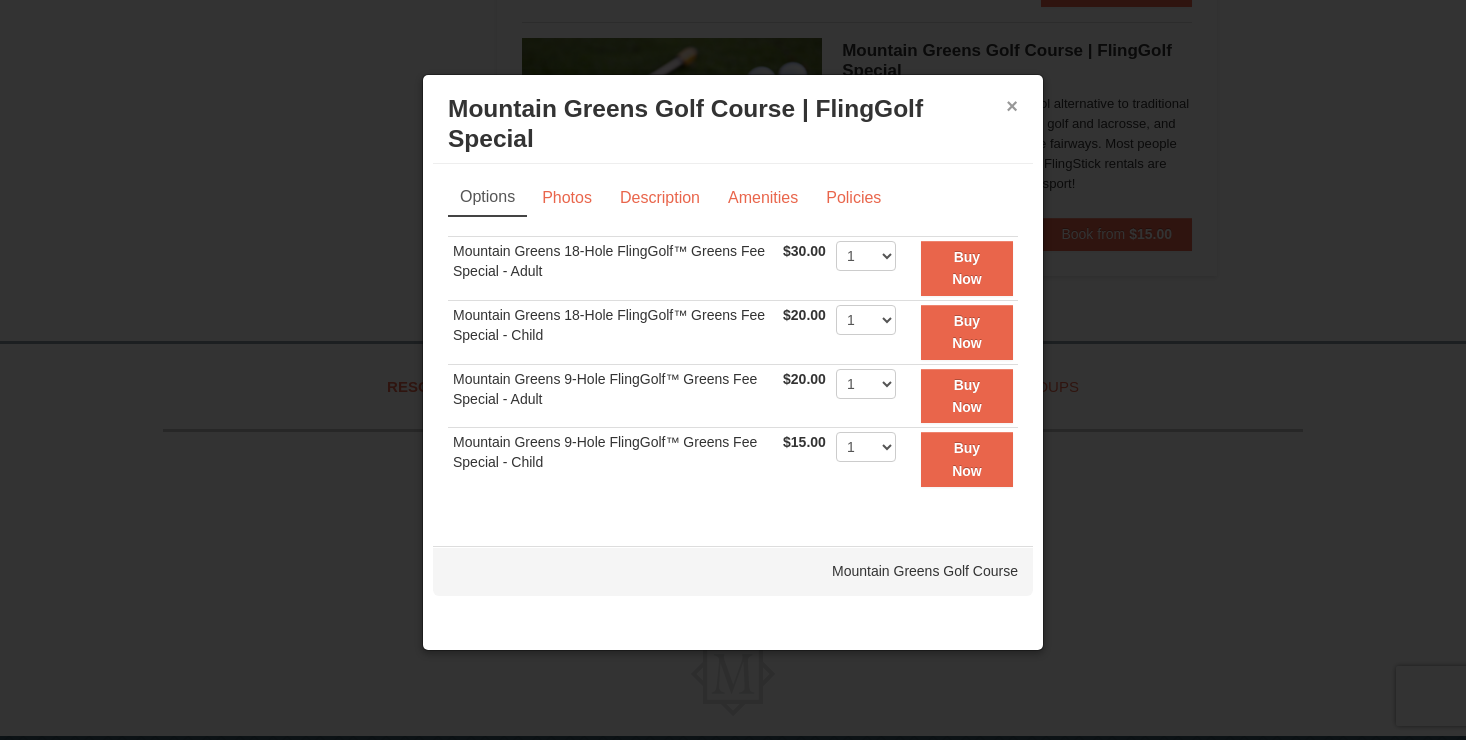 click on "×" at bounding box center (1012, 106) 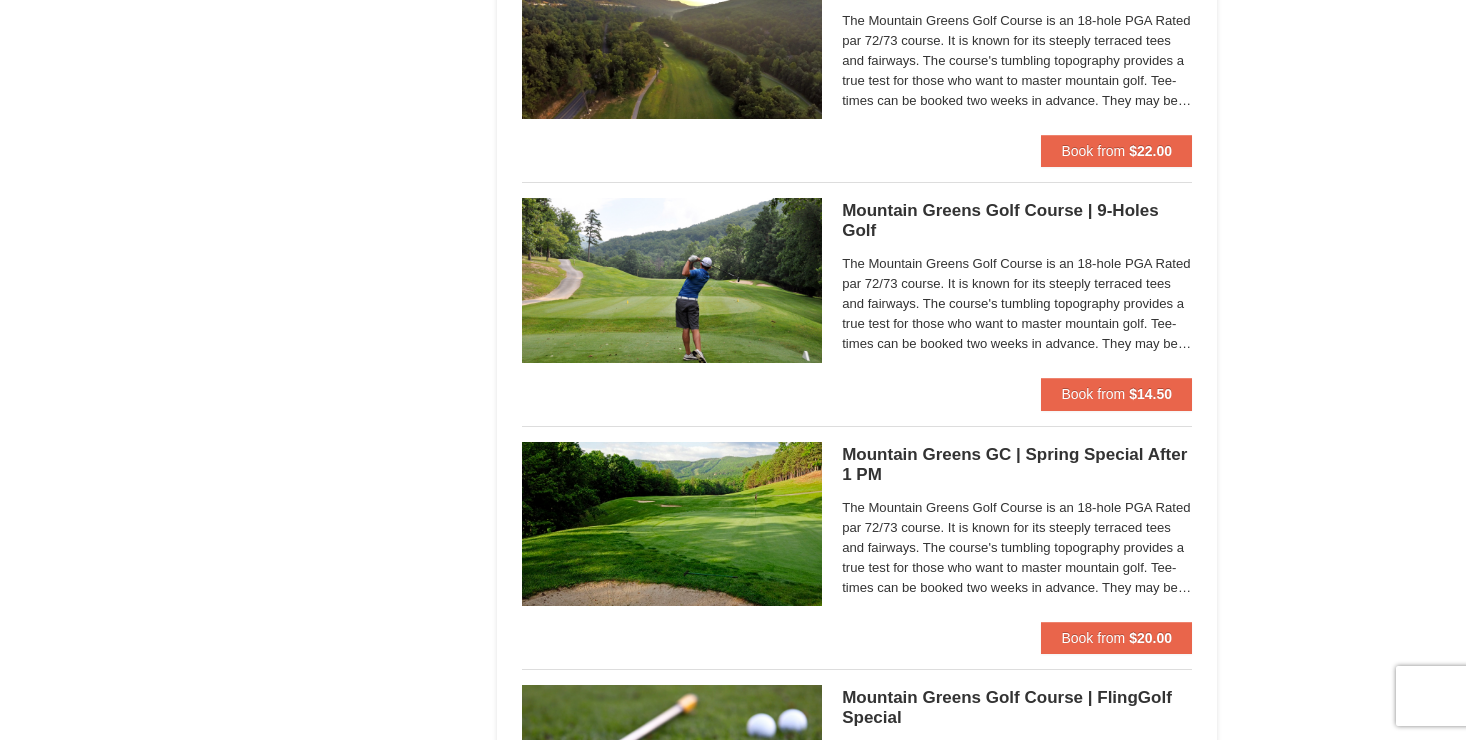 scroll, scrollTop: 0, scrollLeft: 0, axis: both 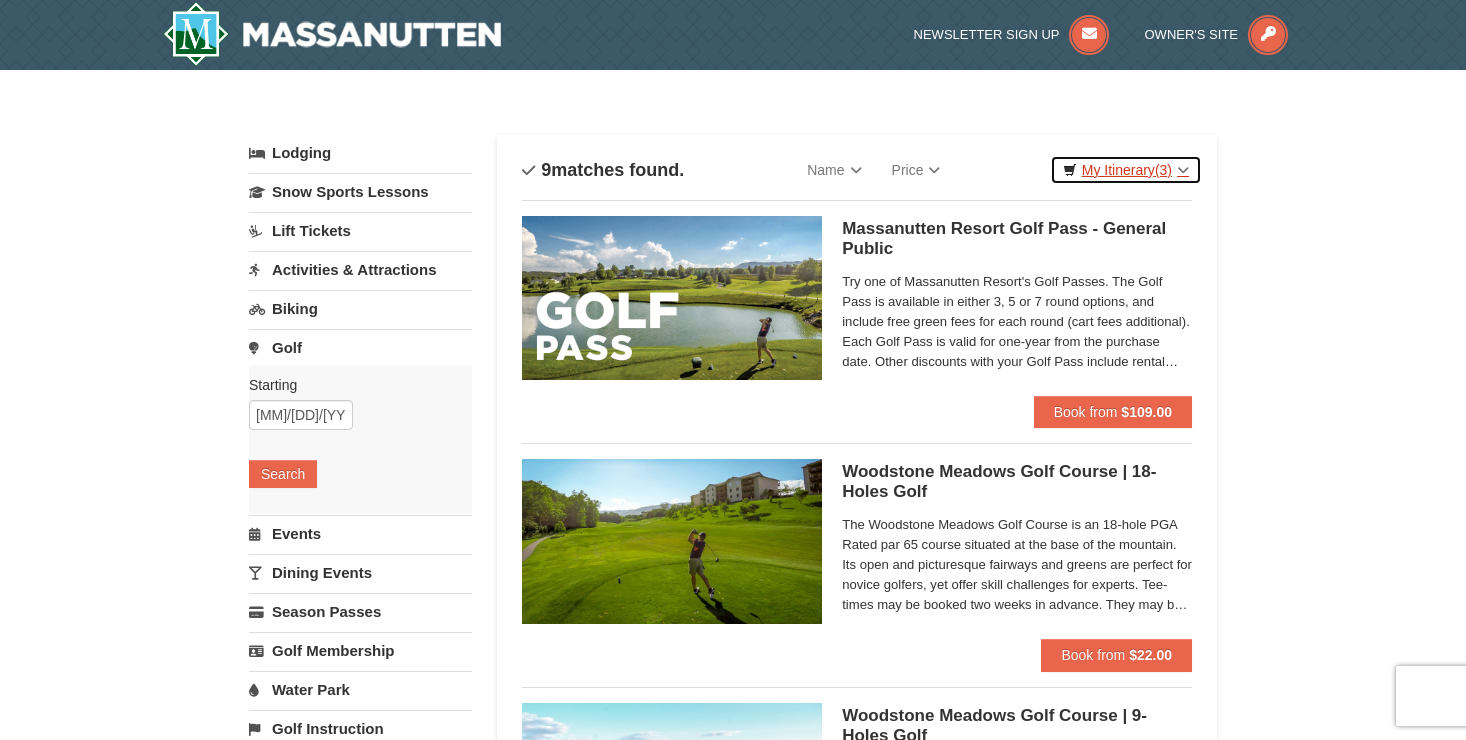 click on "(3)" at bounding box center [1163, 170] 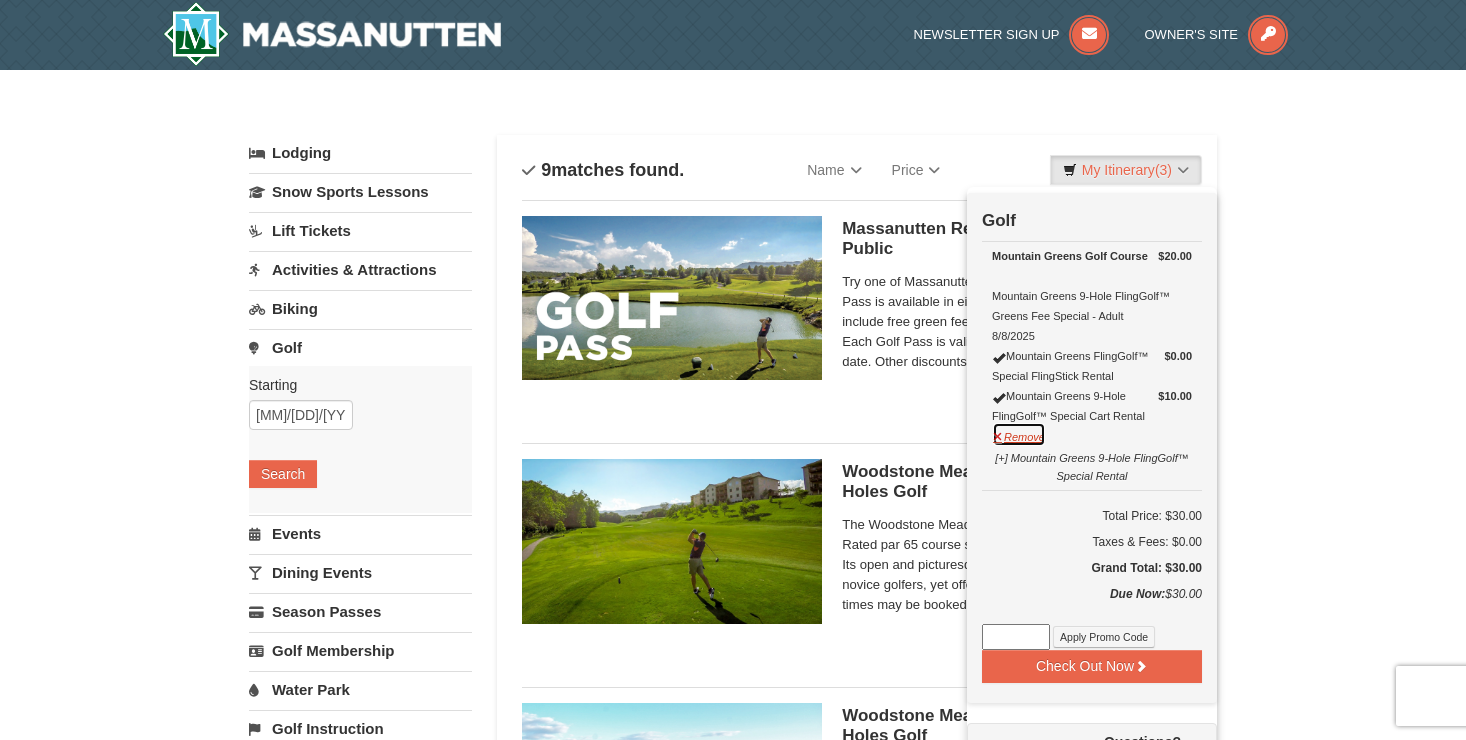 click on "Remove" at bounding box center (1019, 434) 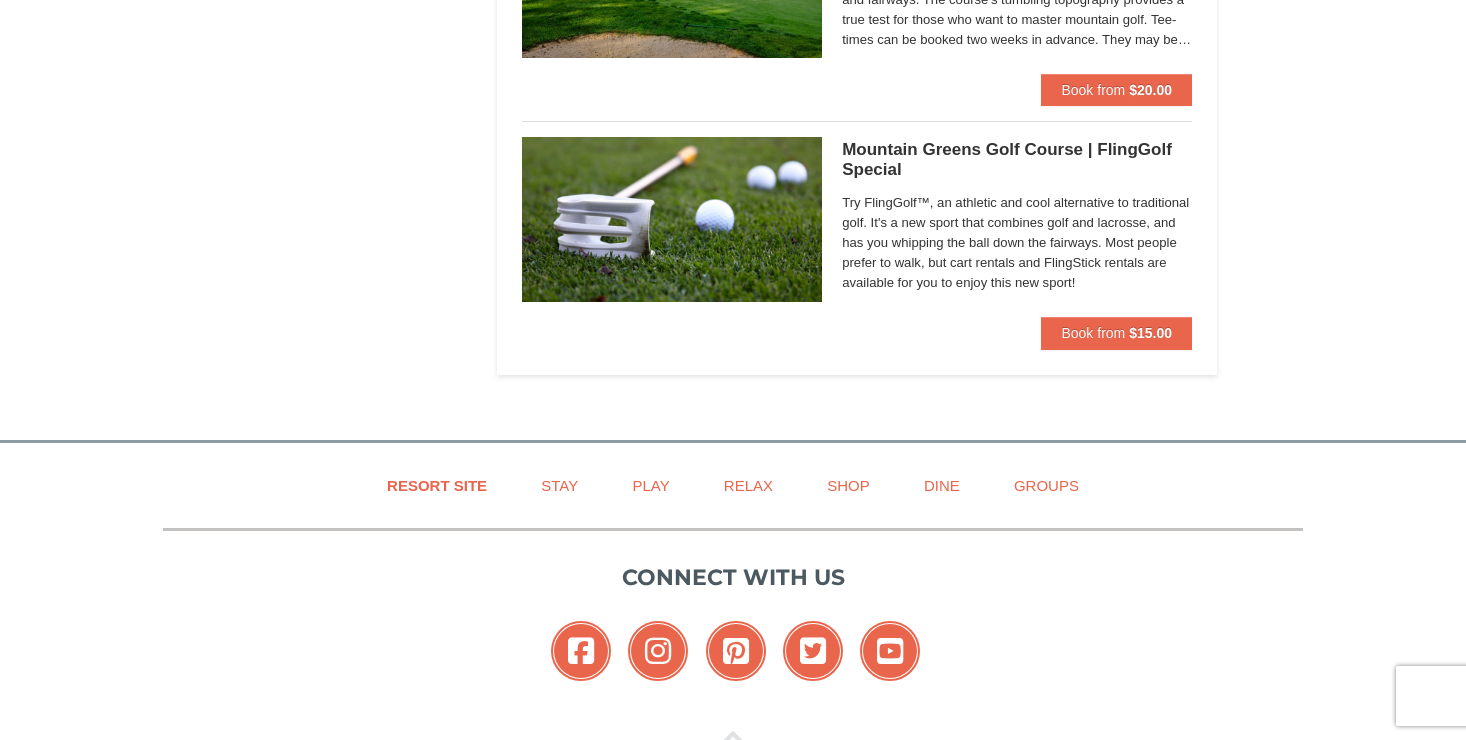 scroll, scrollTop: 2093, scrollLeft: 0, axis: vertical 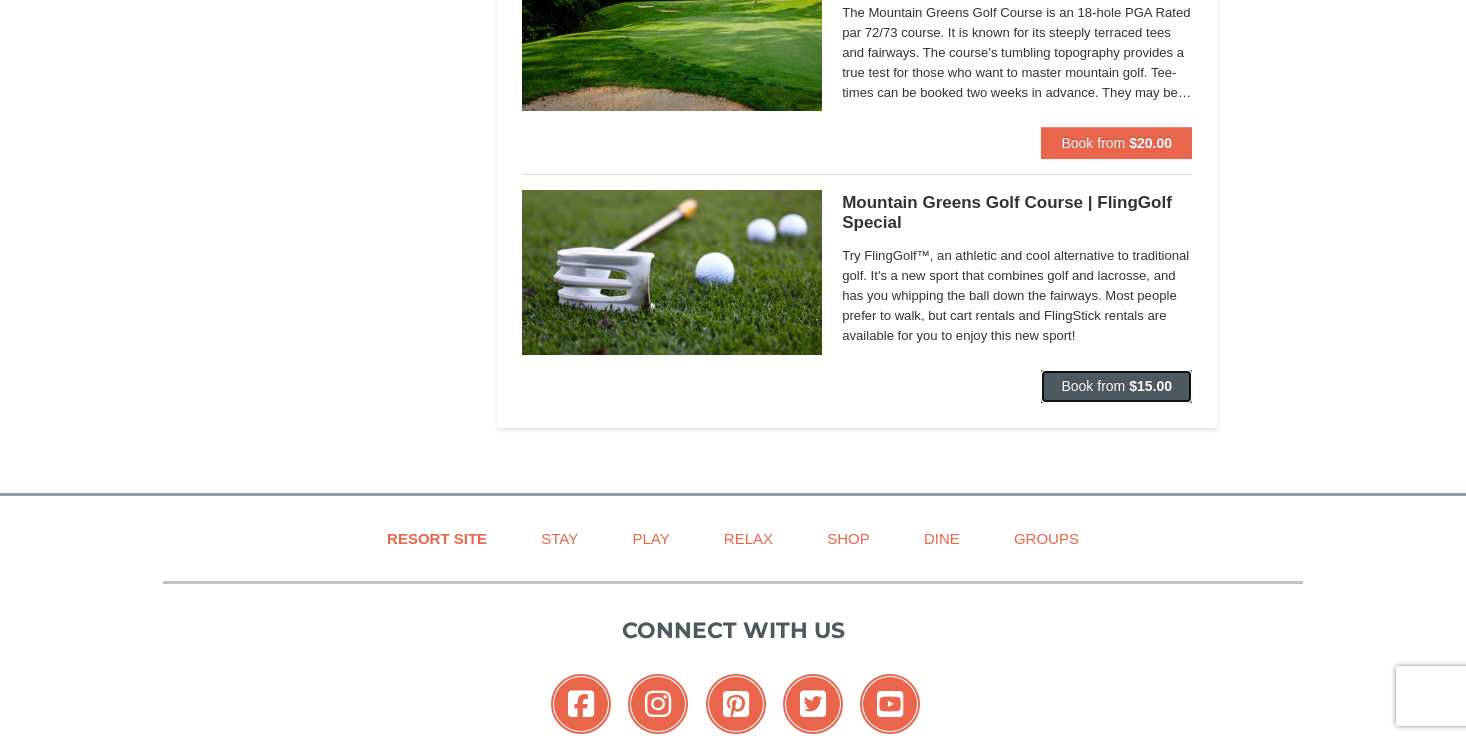 click on "Book from" at bounding box center (1093, 386) 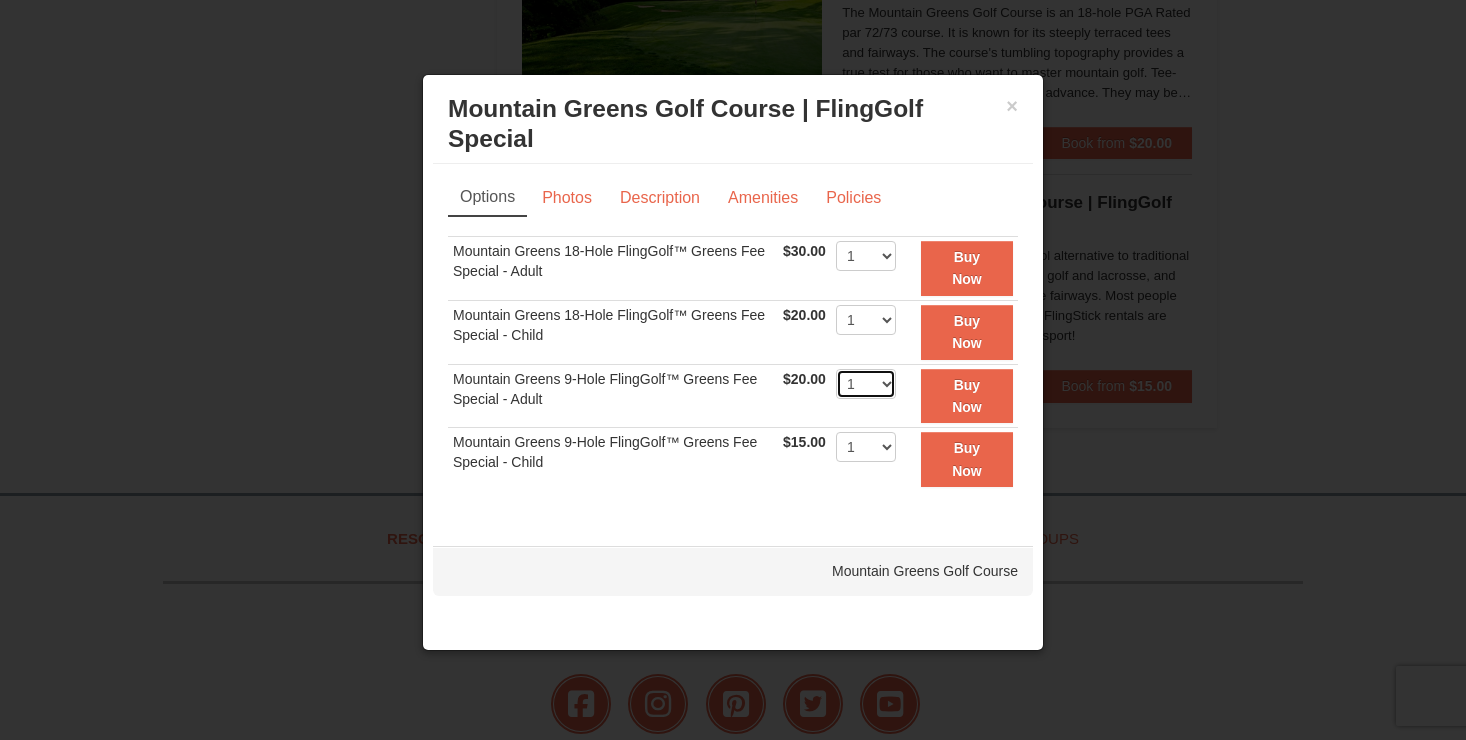 click on "1
2
3
4
5
6
7
8
9
10
11
12
13
14
15
16
17
18
19
20" at bounding box center [866, 384] 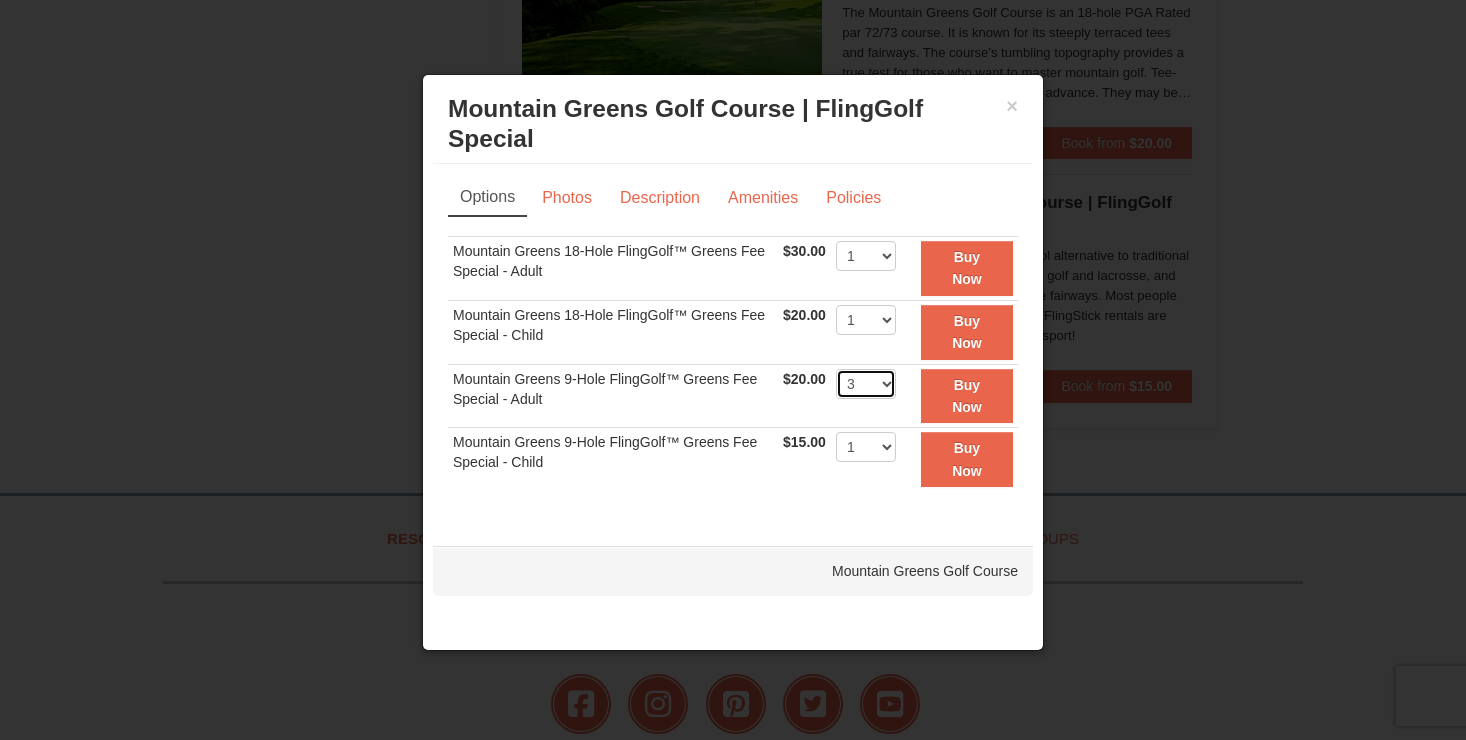click on "1
2
3
4
5
6
7
8
9
10
11
12
13
14
15
16
17
18
19
20" at bounding box center (866, 384) 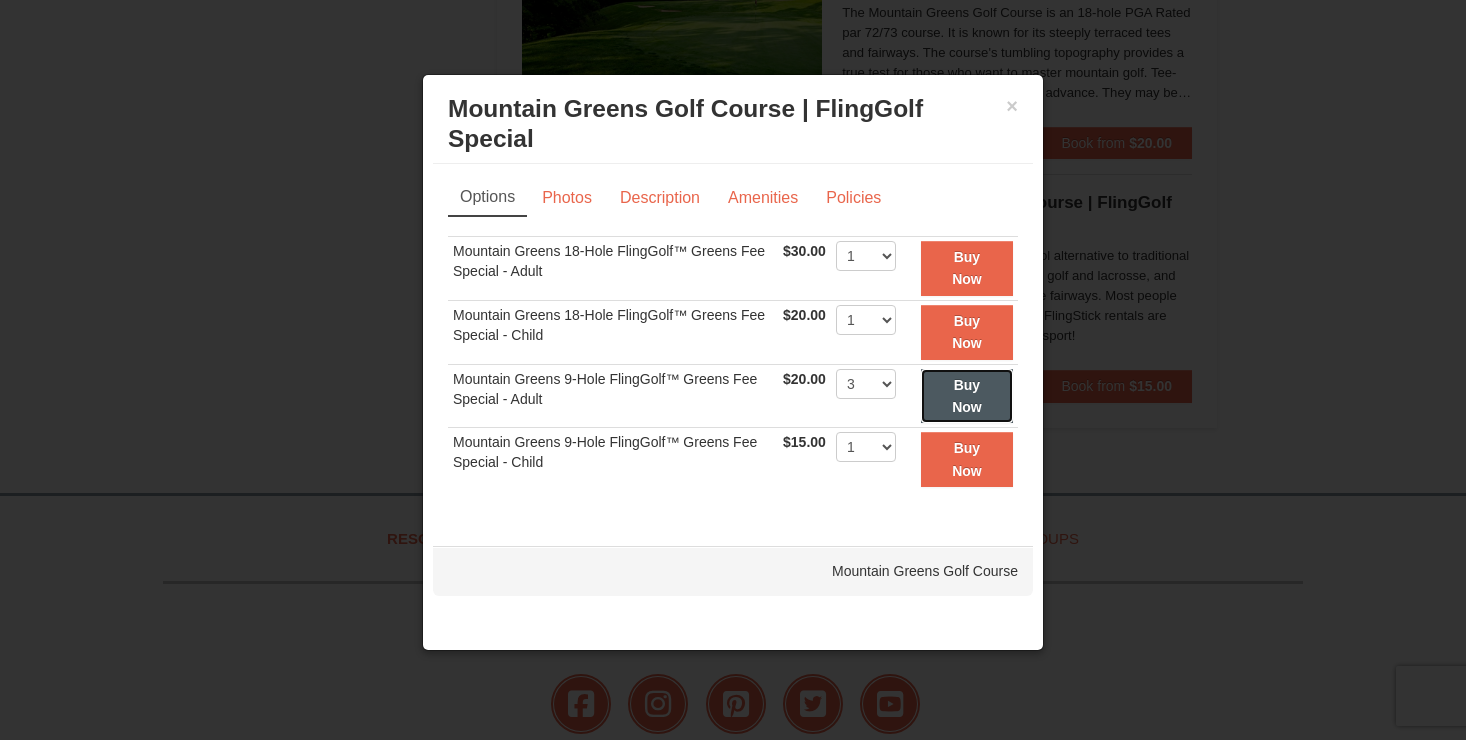 click on "Buy Now" at bounding box center (967, 396) 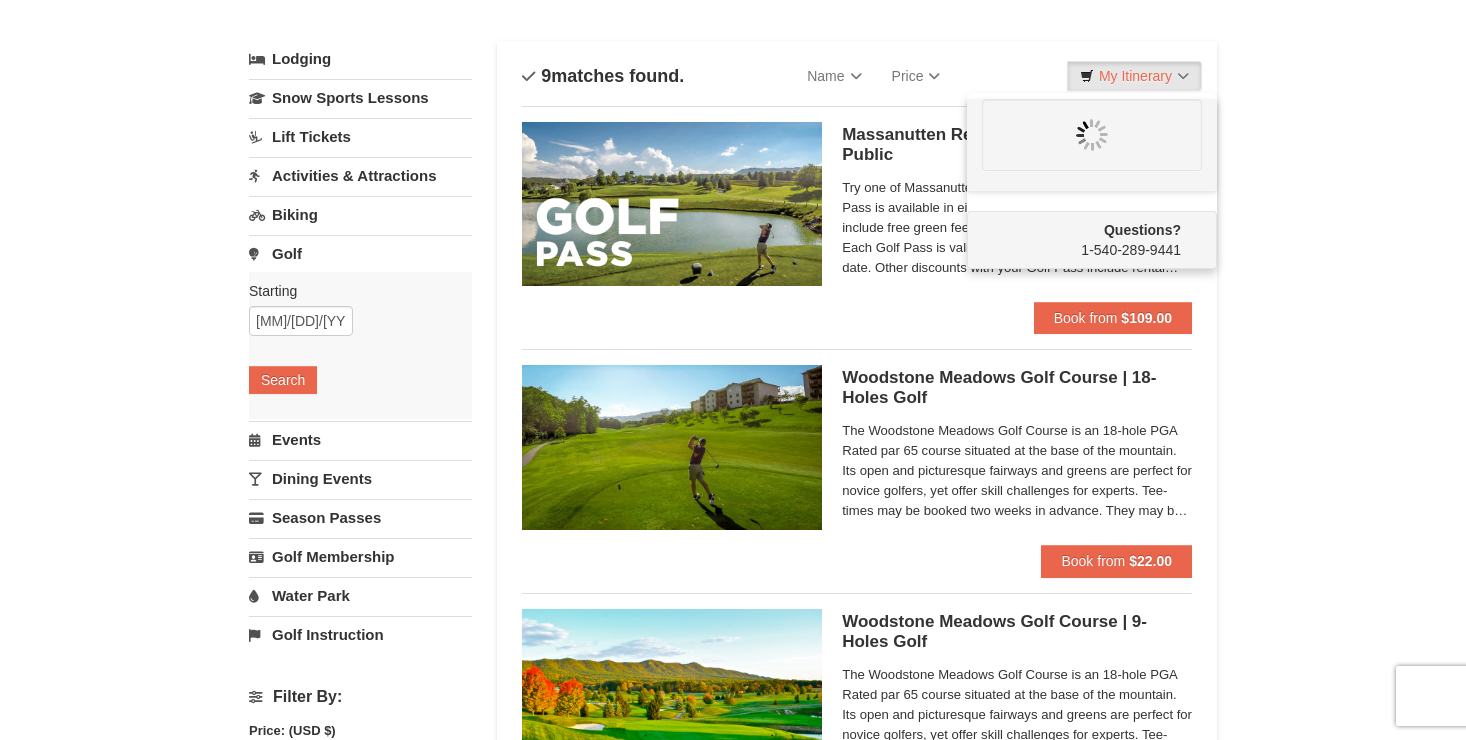 scroll, scrollTop: 0, scrollLeft: 0, axis: both 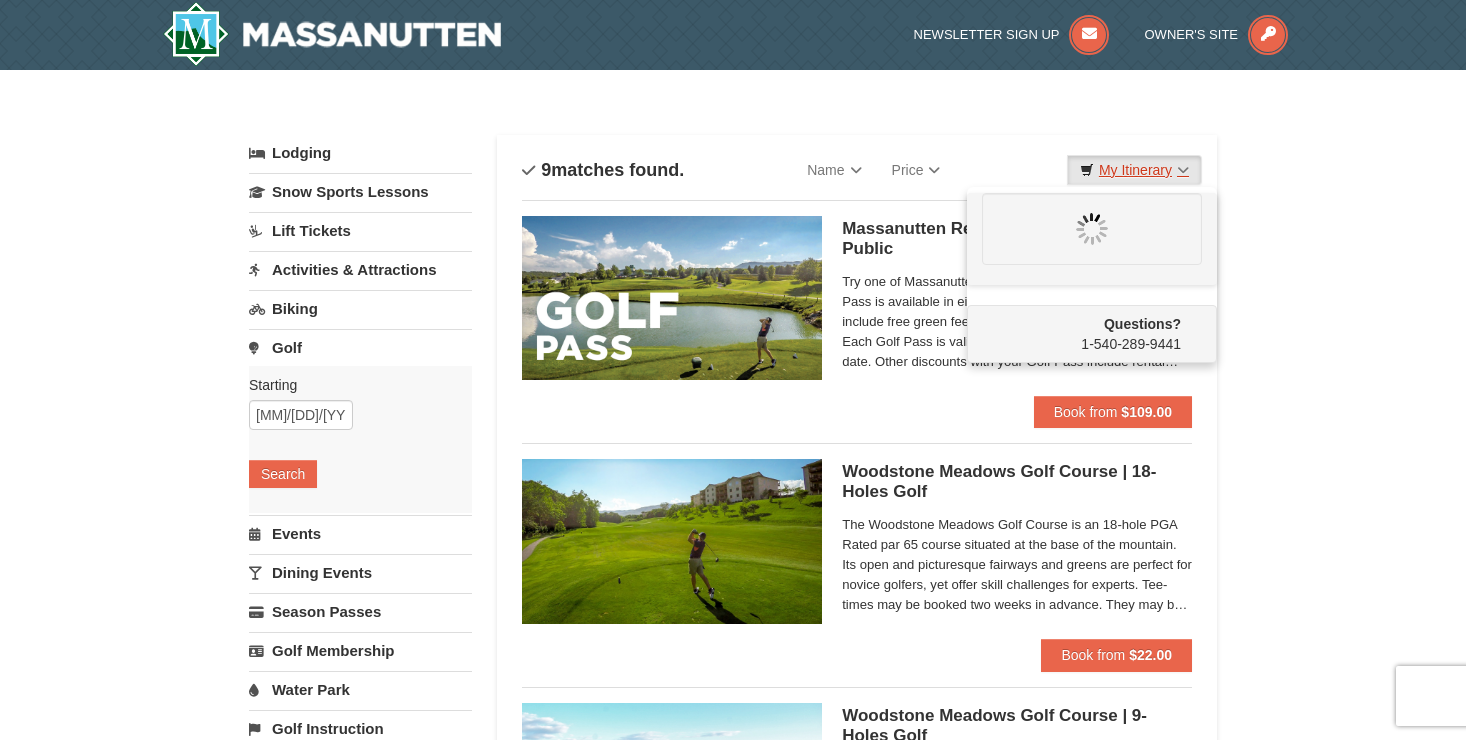 click on "My Itinerary" at bounding box center [1134, 170] 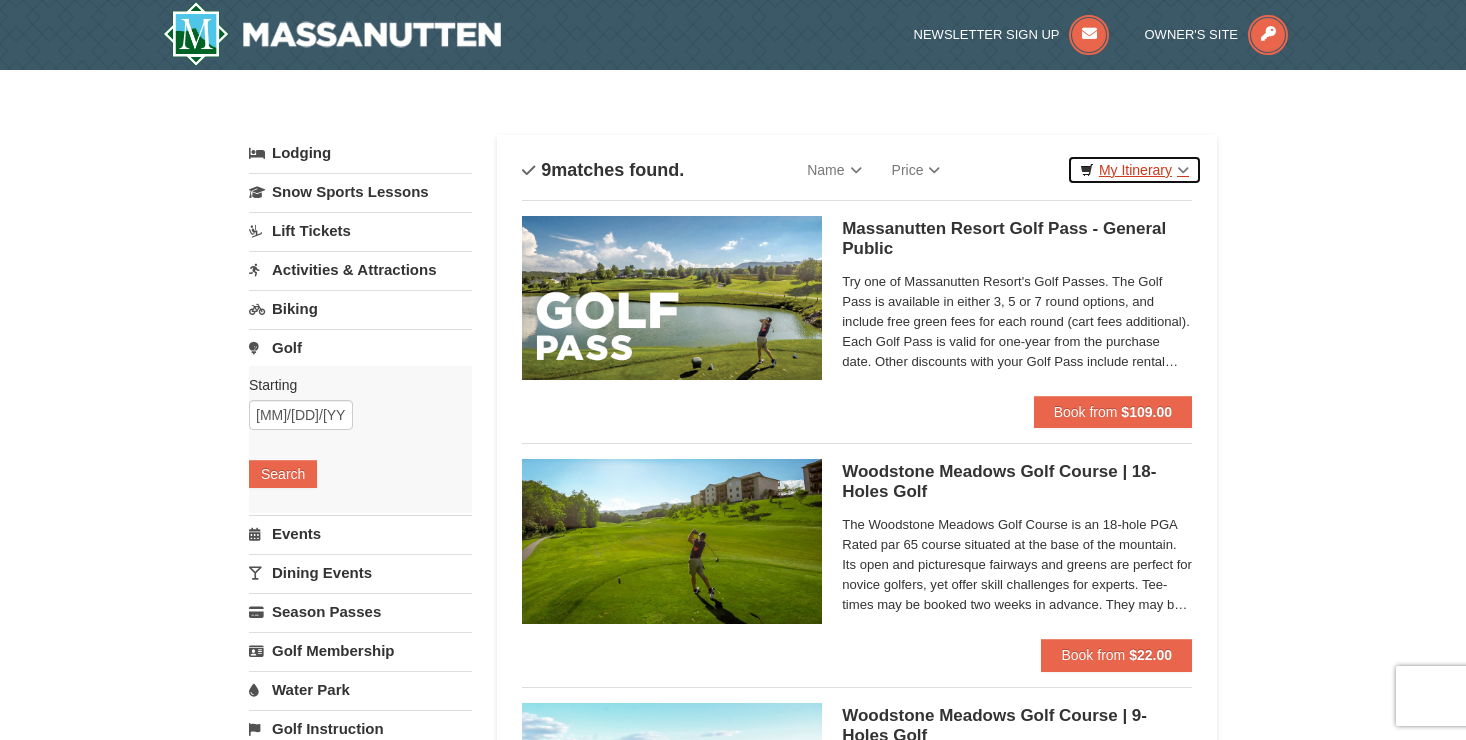 click on "My Itinerary" at bounding box center (1134, 170) 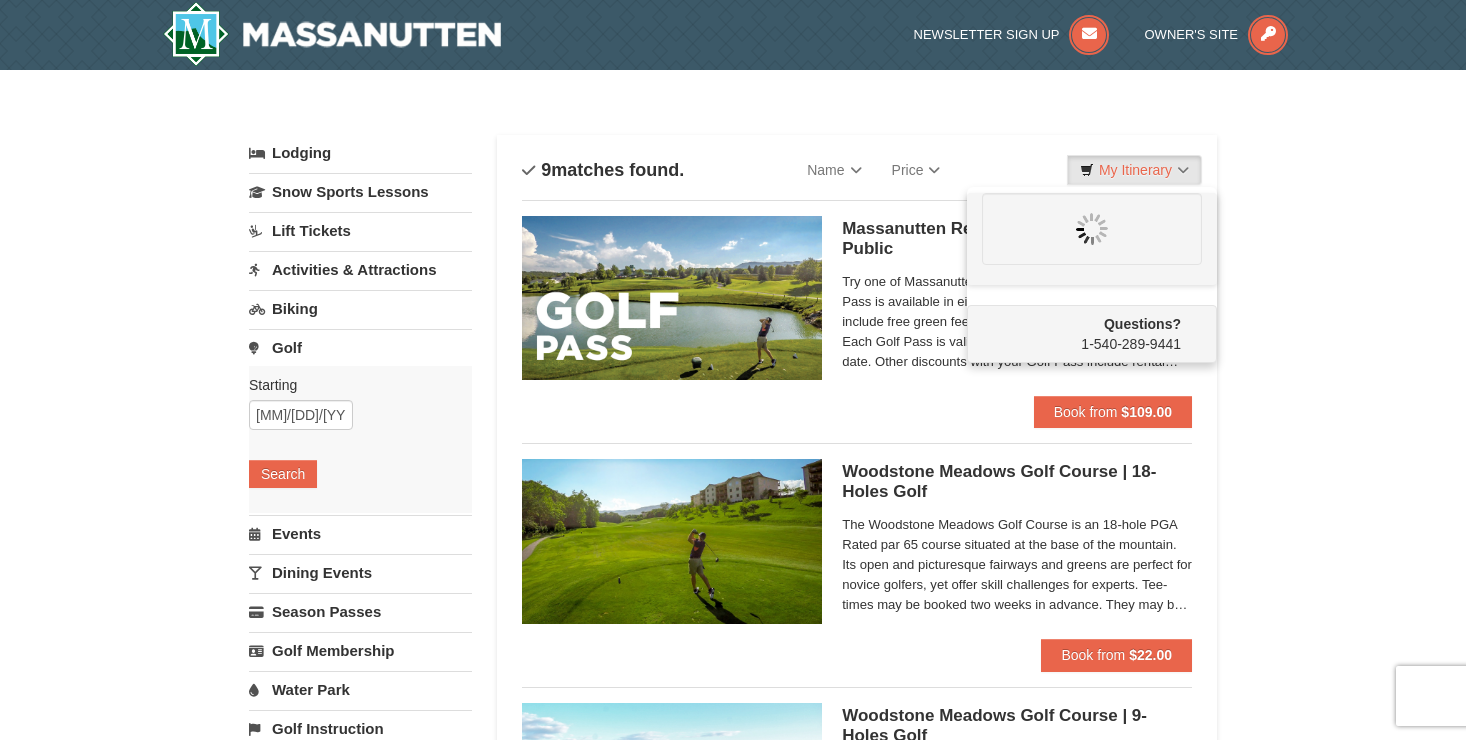 click at bounding box center (1092, 229) 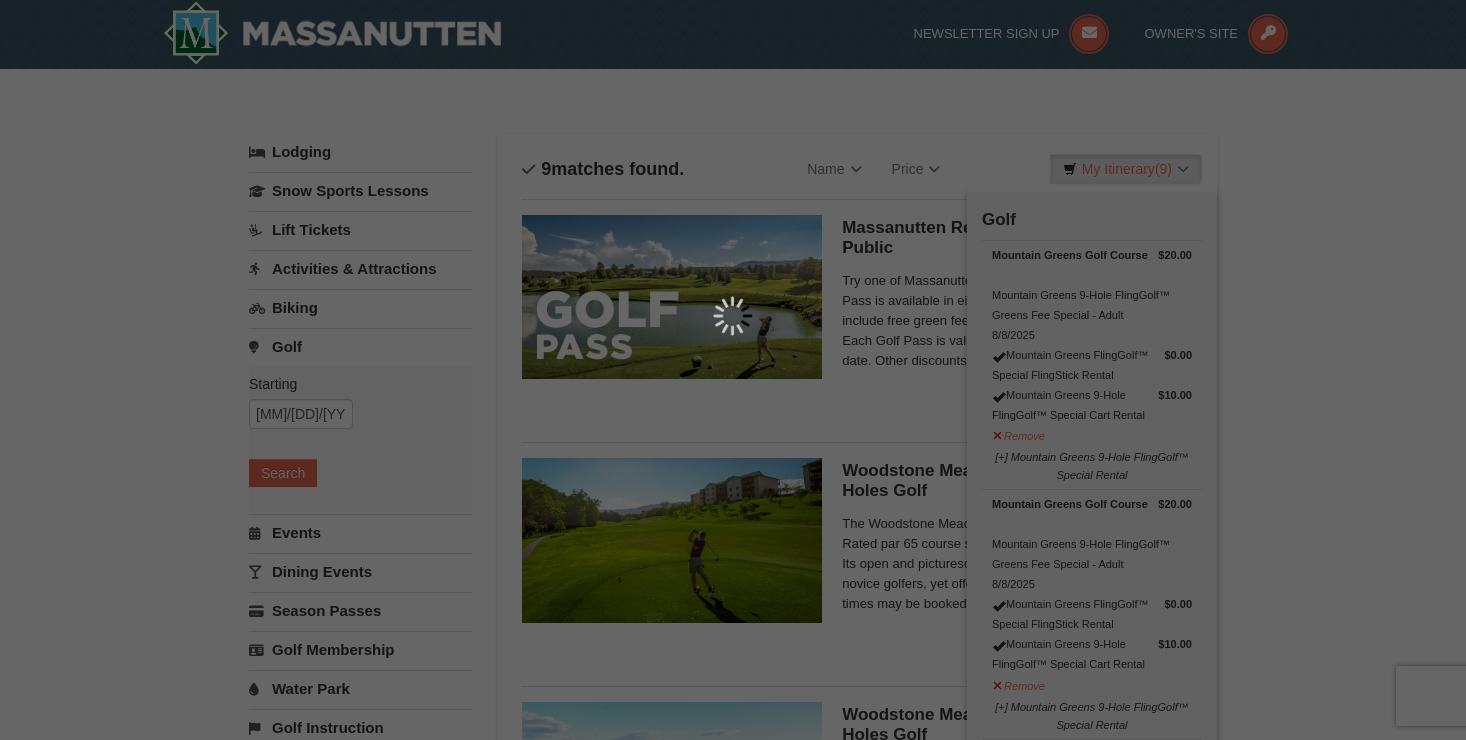scroll, scrollTop: 6, scrollLeft: 0, axis: vertical 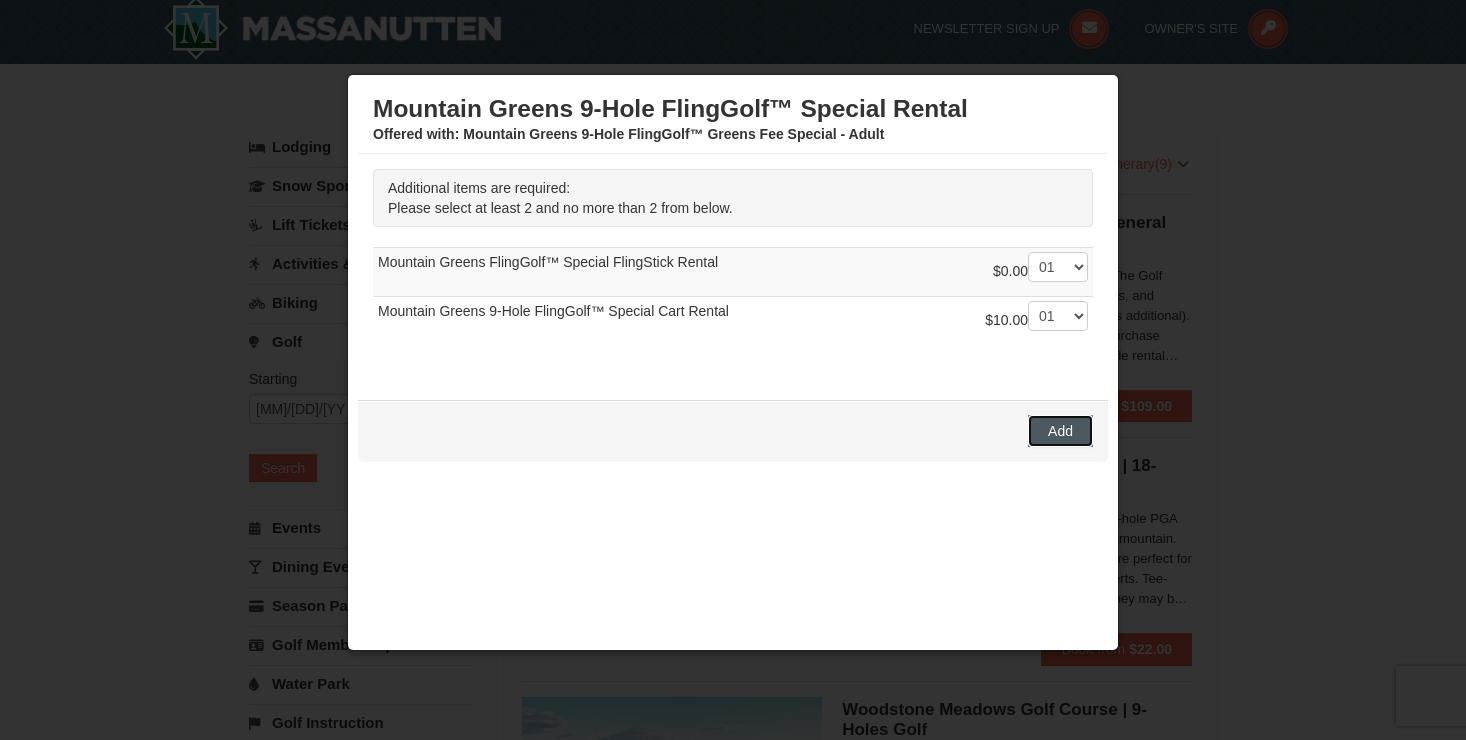 click on "Add" at bounding box center [1060, 431] 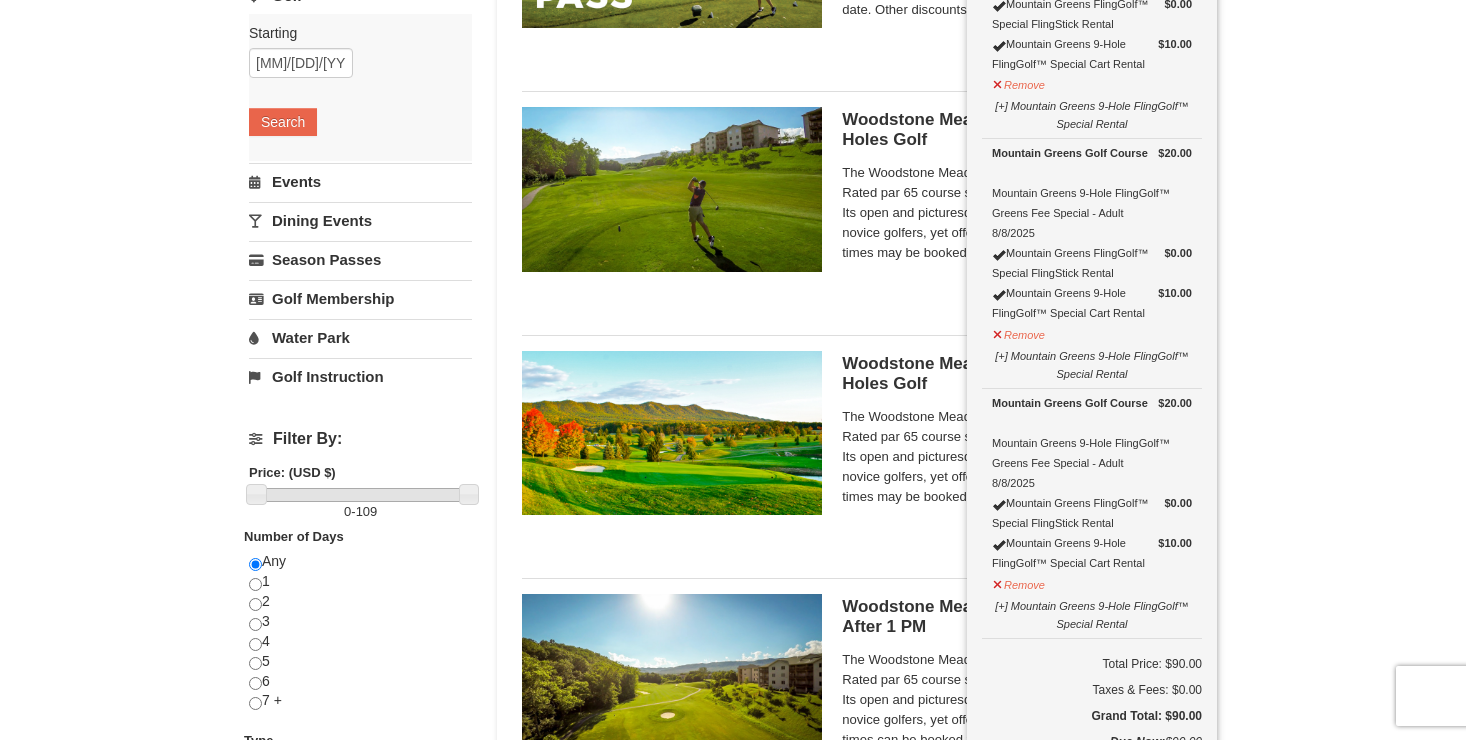 scroll, scrollTop: 392, scrollLeft: 0, axis: vertical 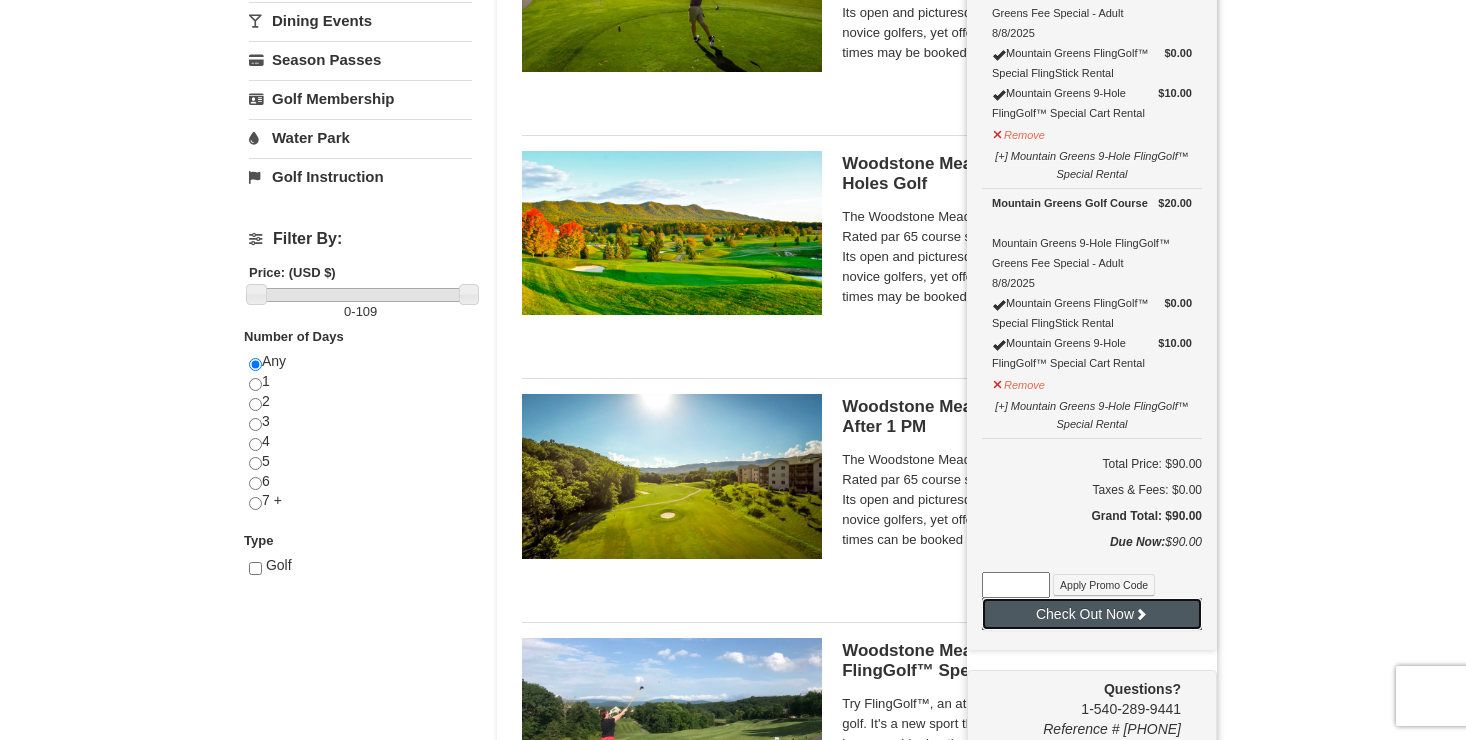click on "Check Out Now" at bounding box center (1092, 614) 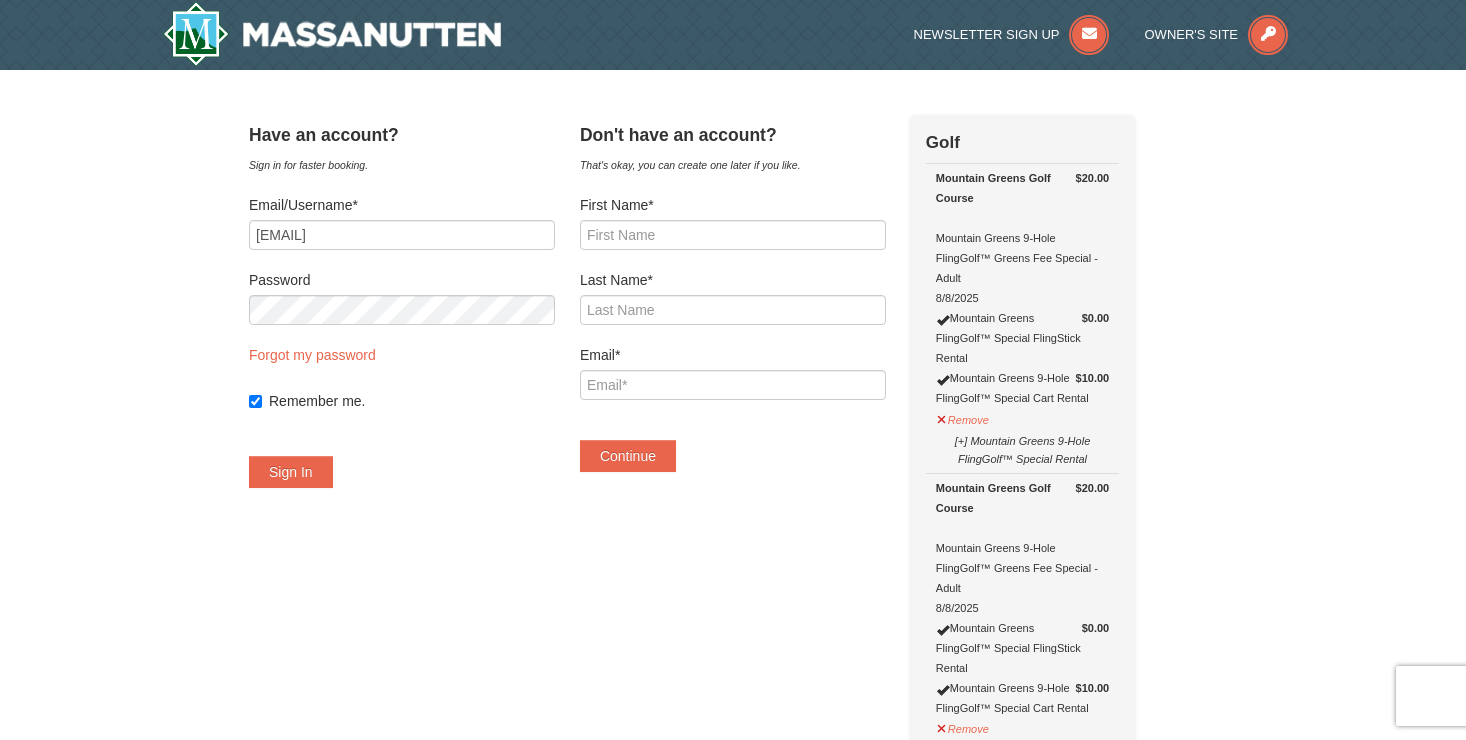 scroll, scrollTop: 0, scrollLeft: 0, axis: both 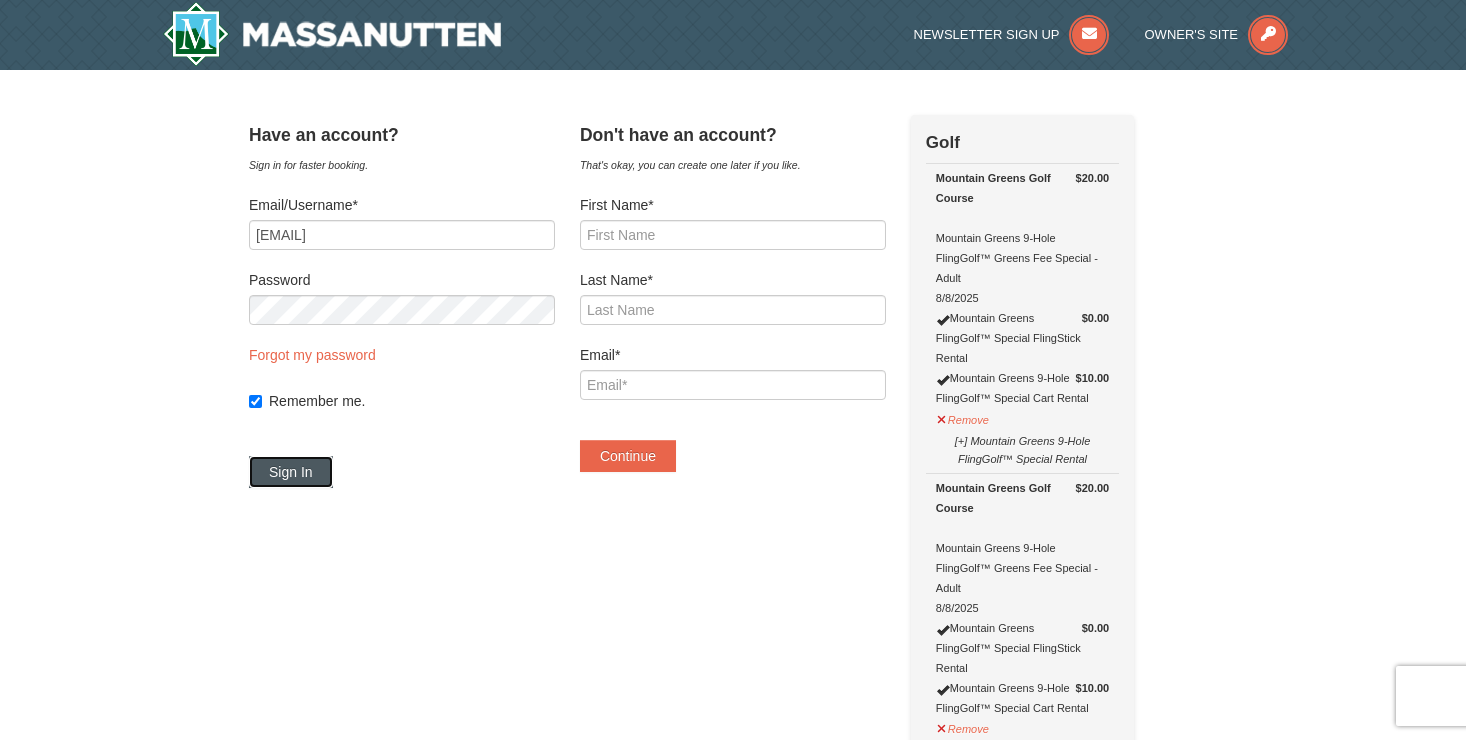 click on "Sign In" at bounding box center [291, 472] 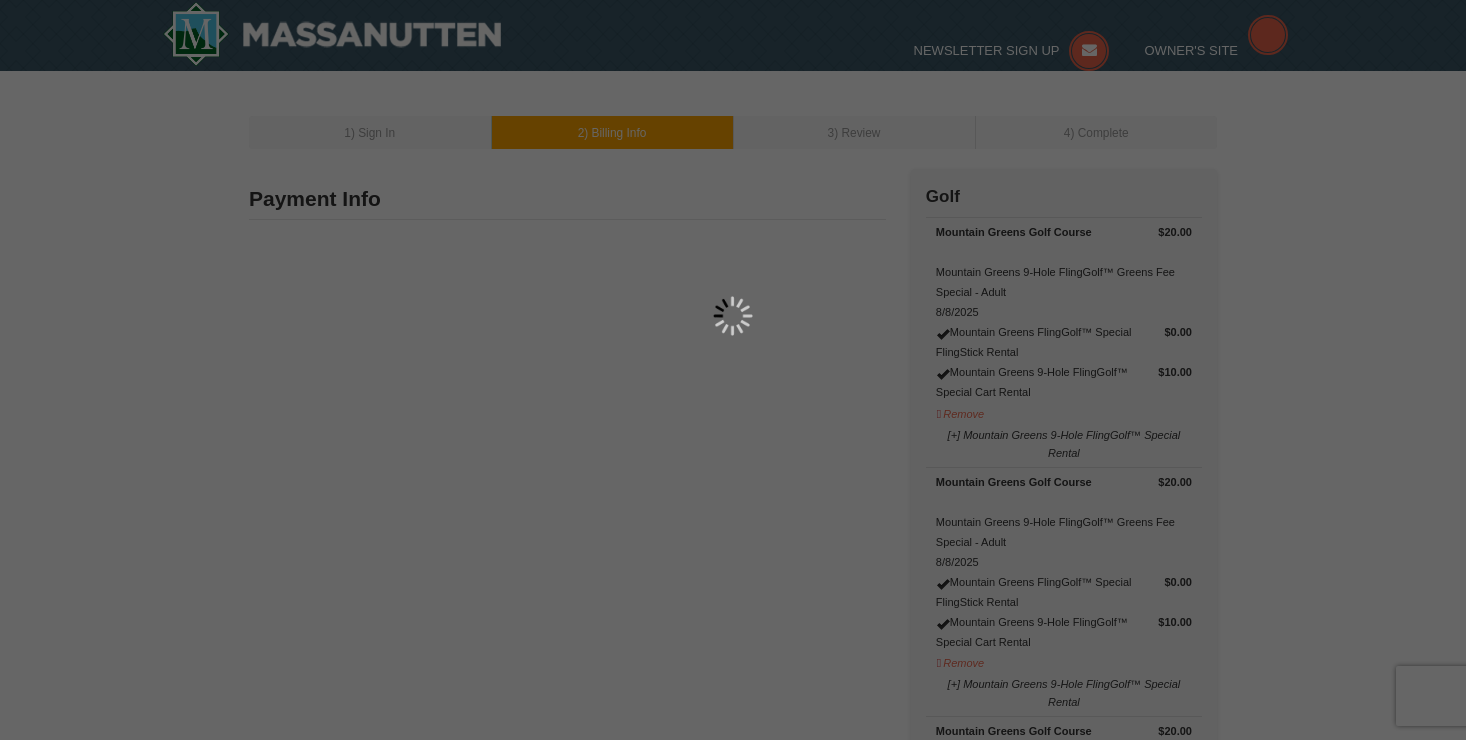 scroll, scrollTop: 0, scrollLeft: 0, axis: both 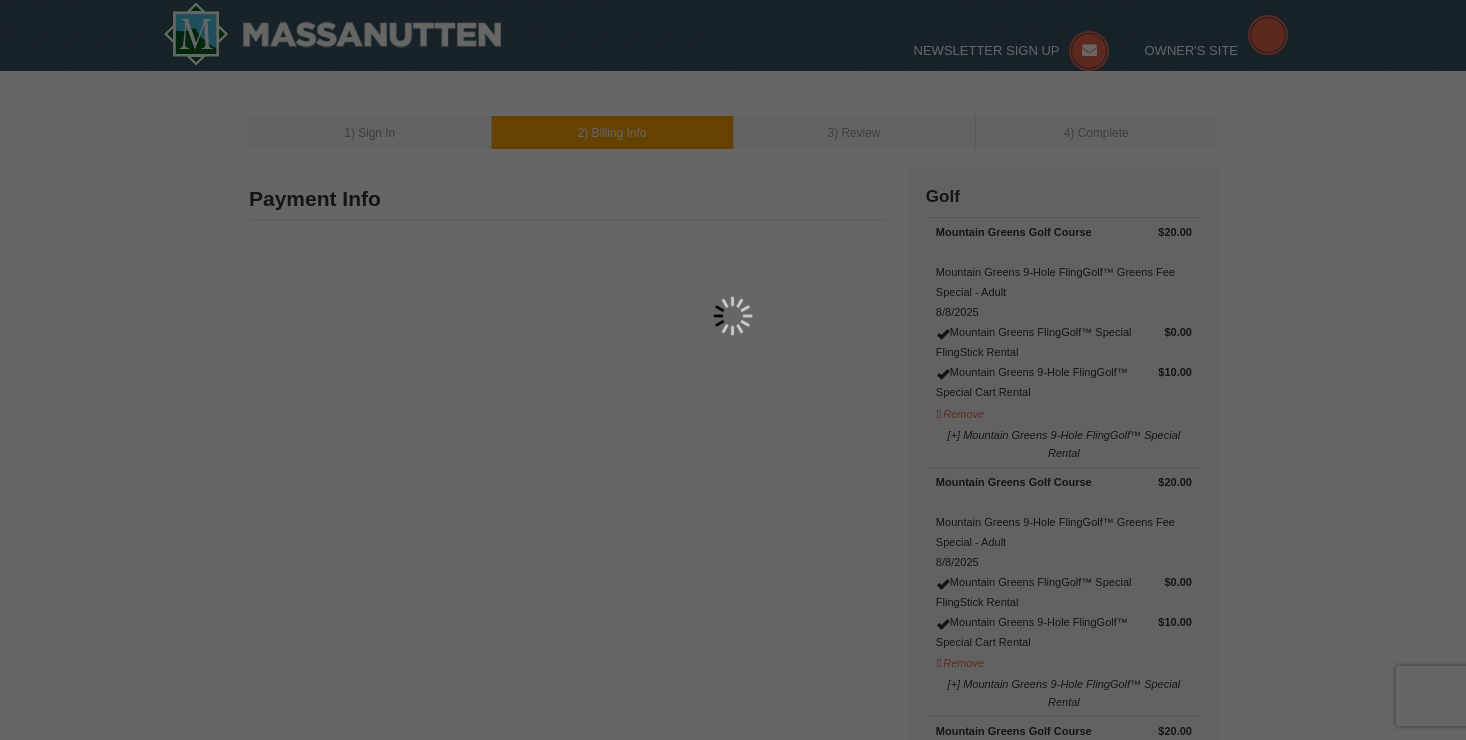 type on "17 Front St" 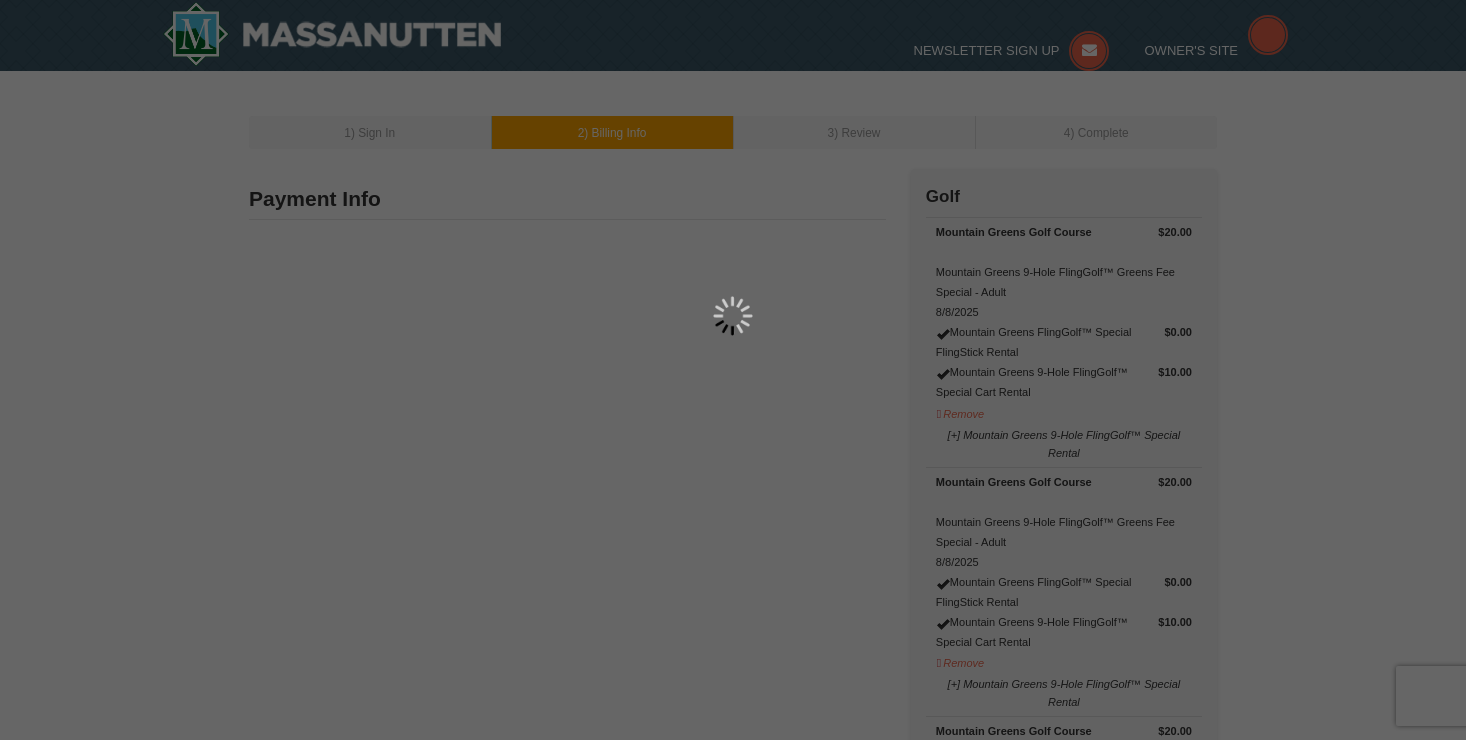 type on "Feasterville" 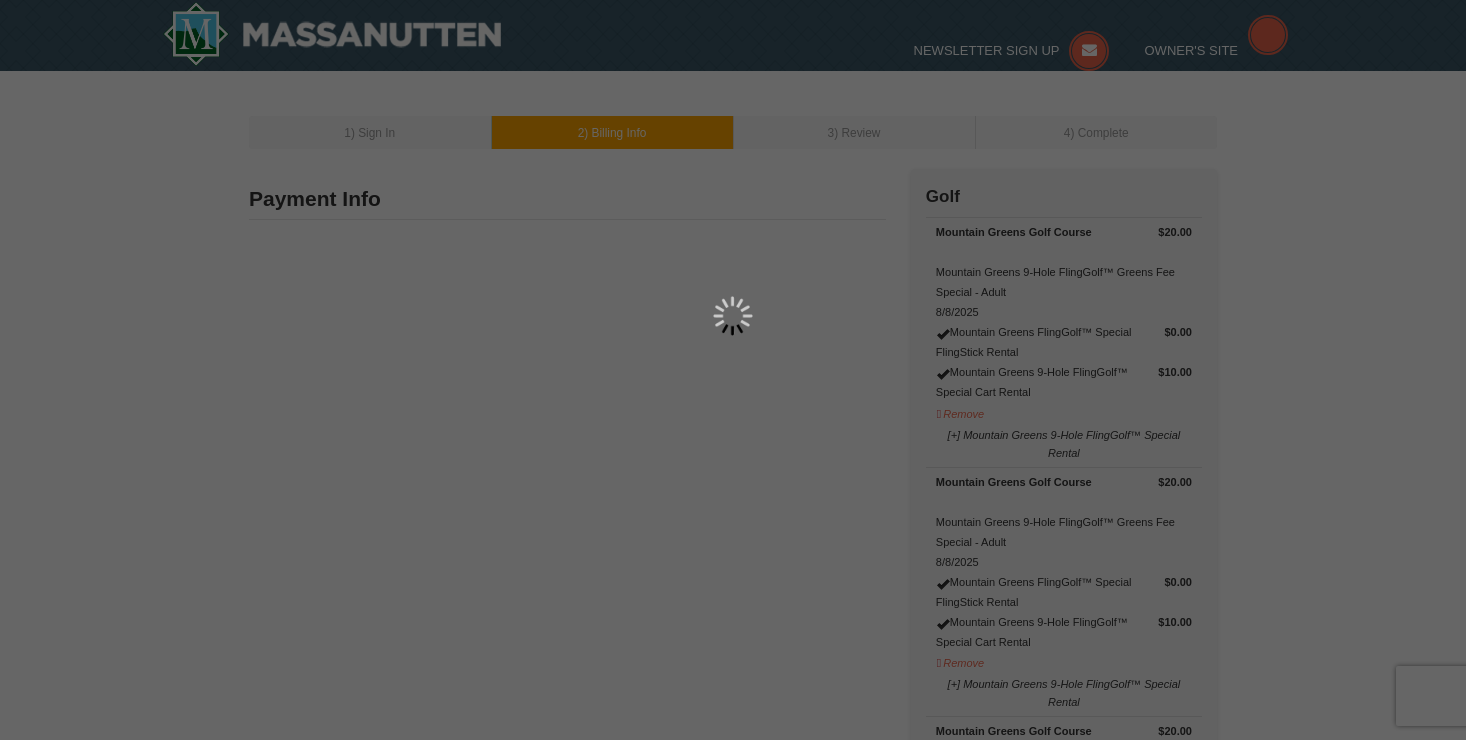type on "19053" 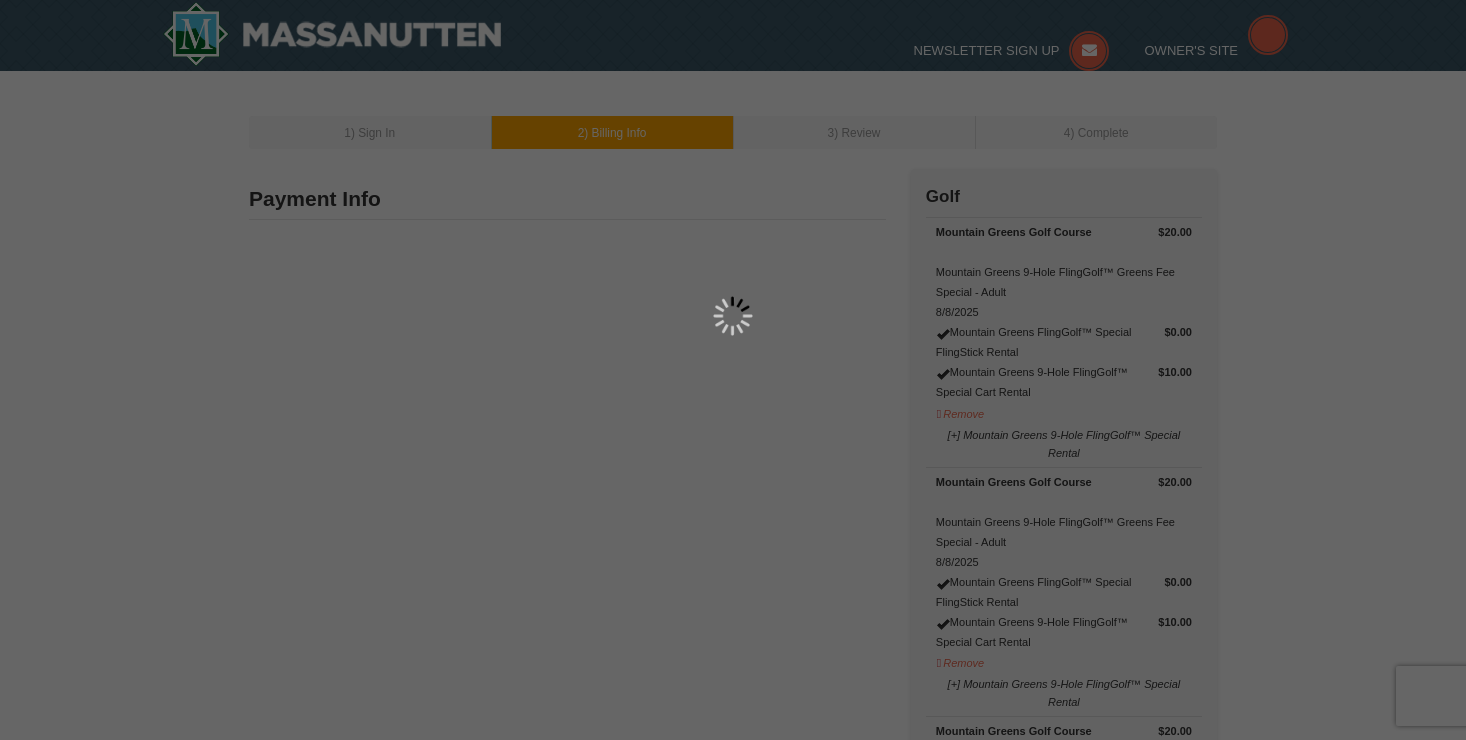 type on "215" 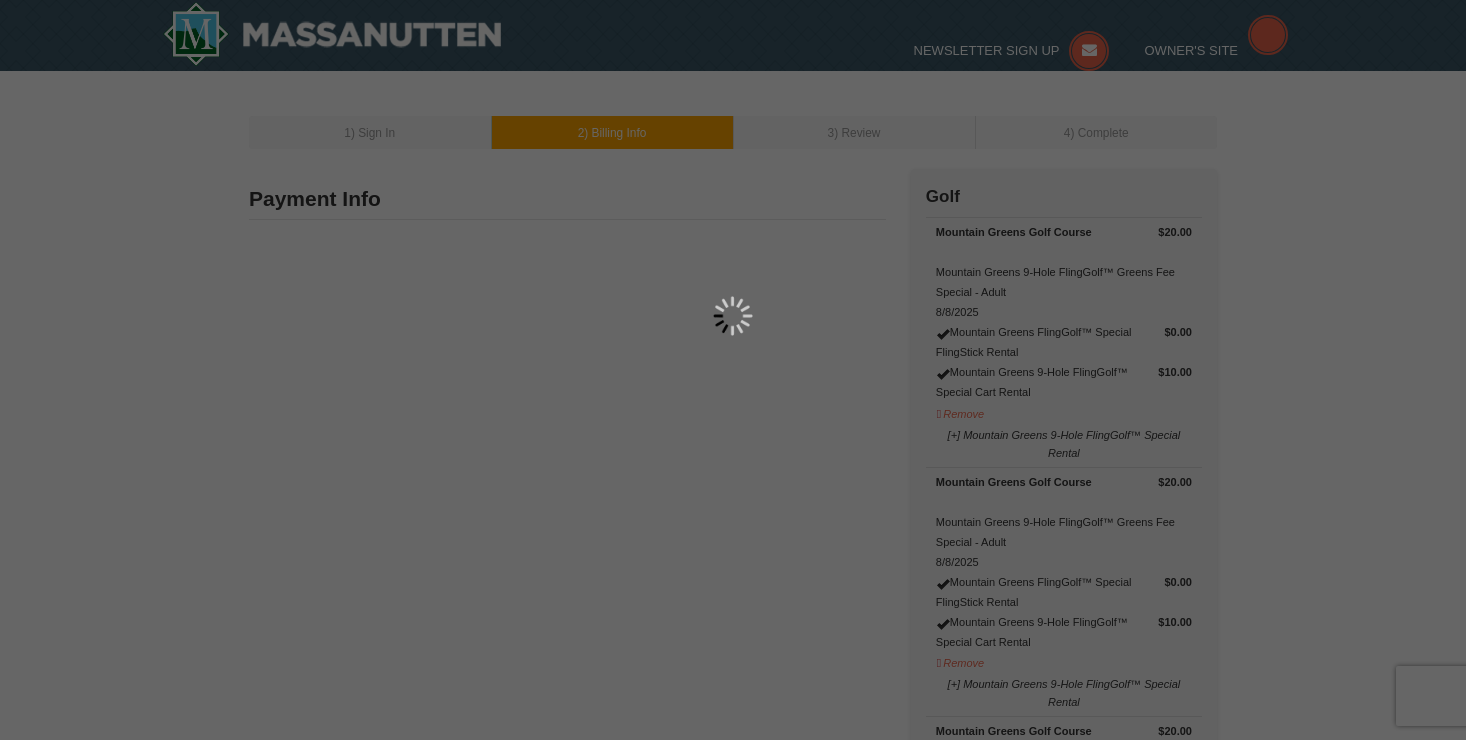 type on "396" 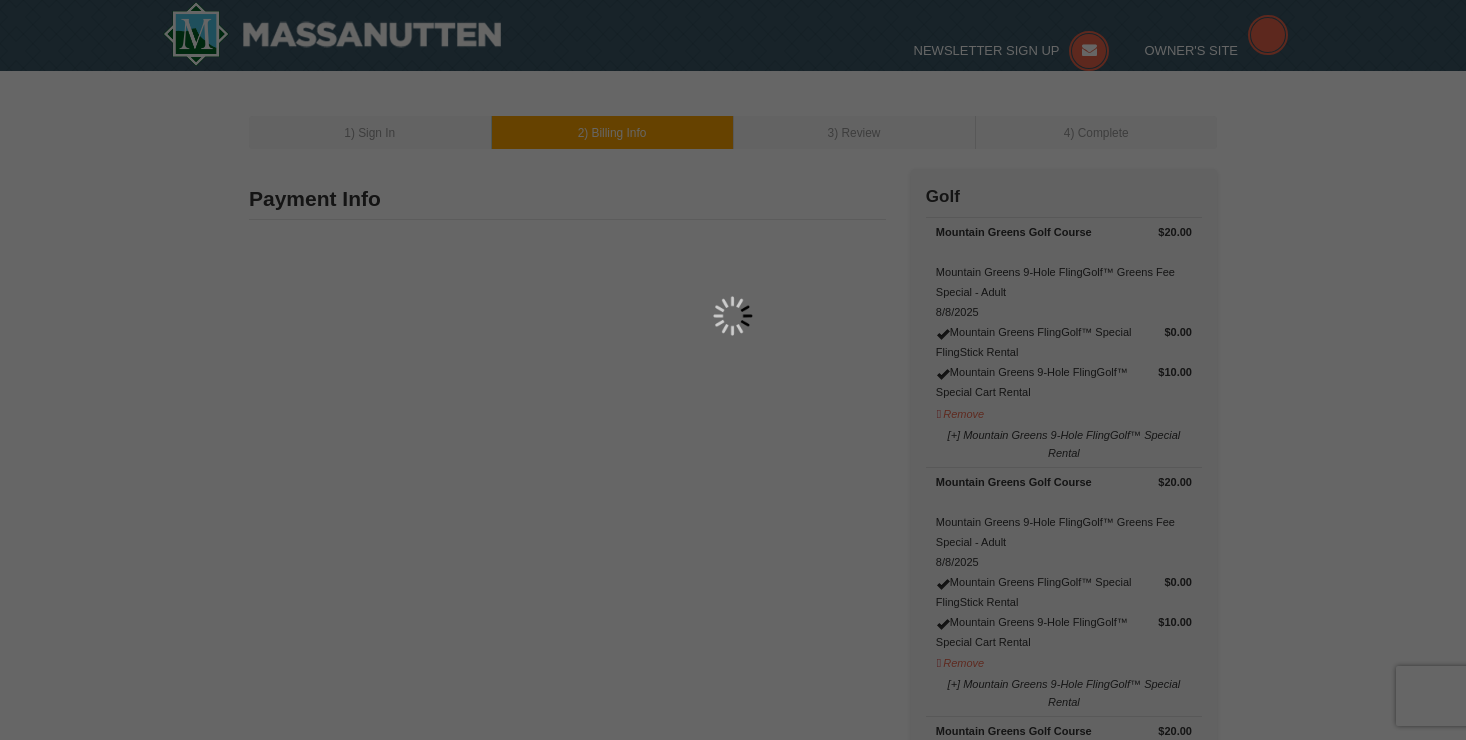type on "7849" 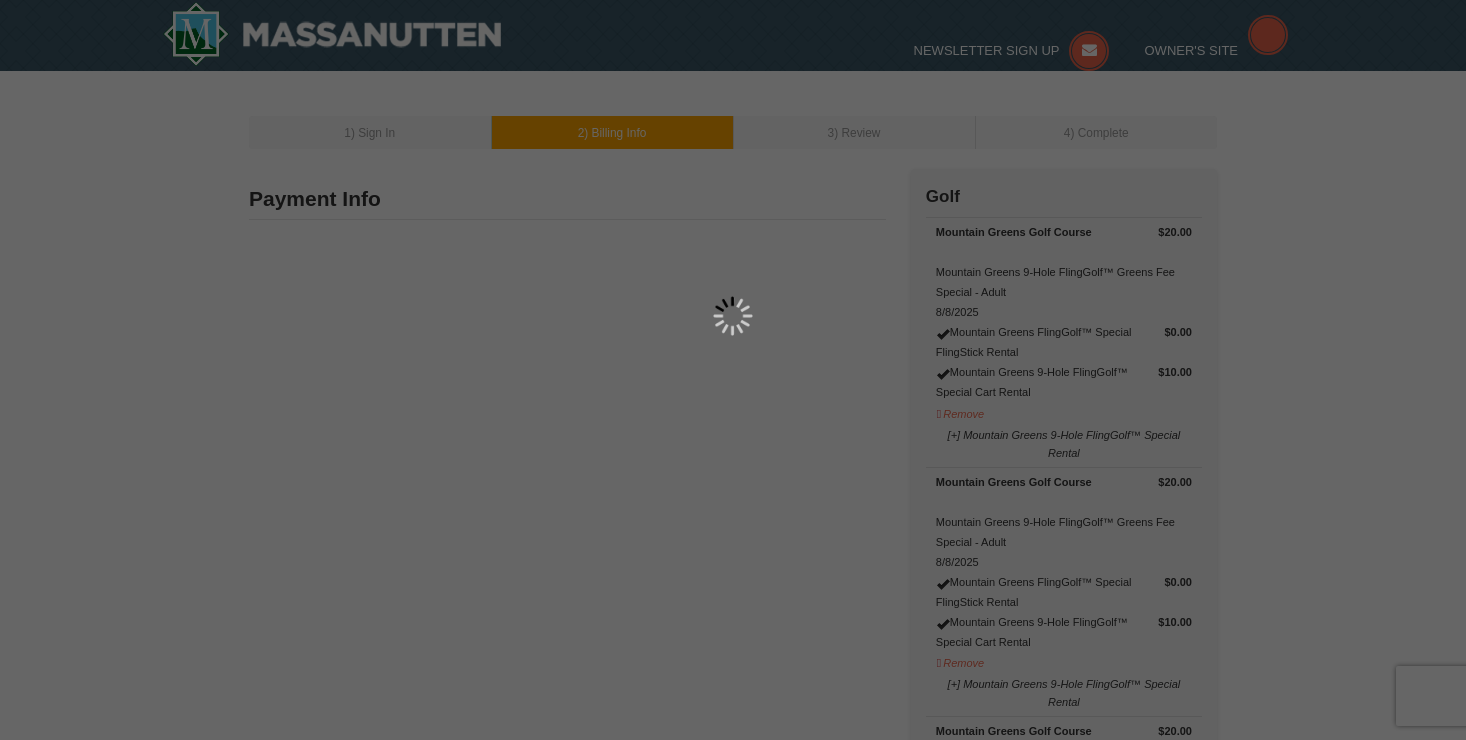 type on "don.taylor1@verizon.net" 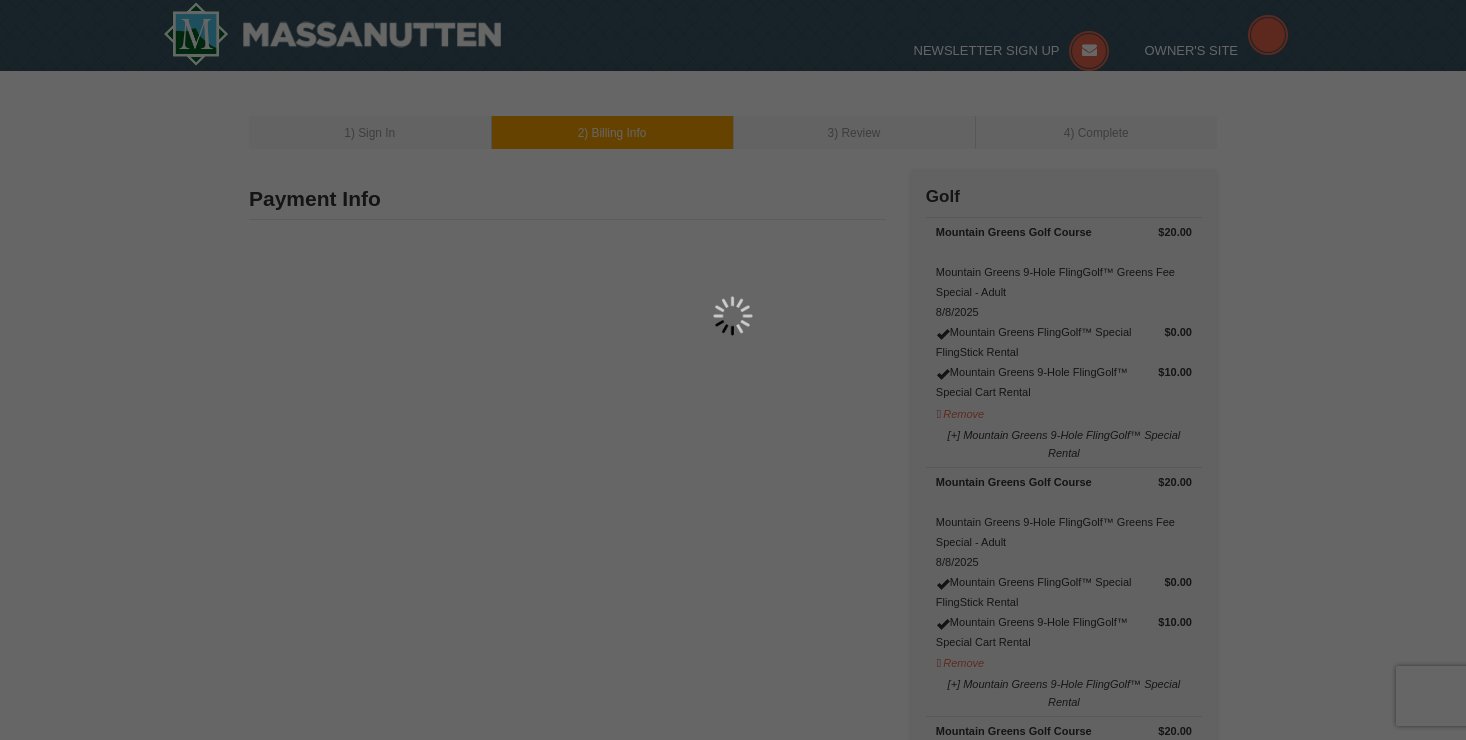 select on "PA" 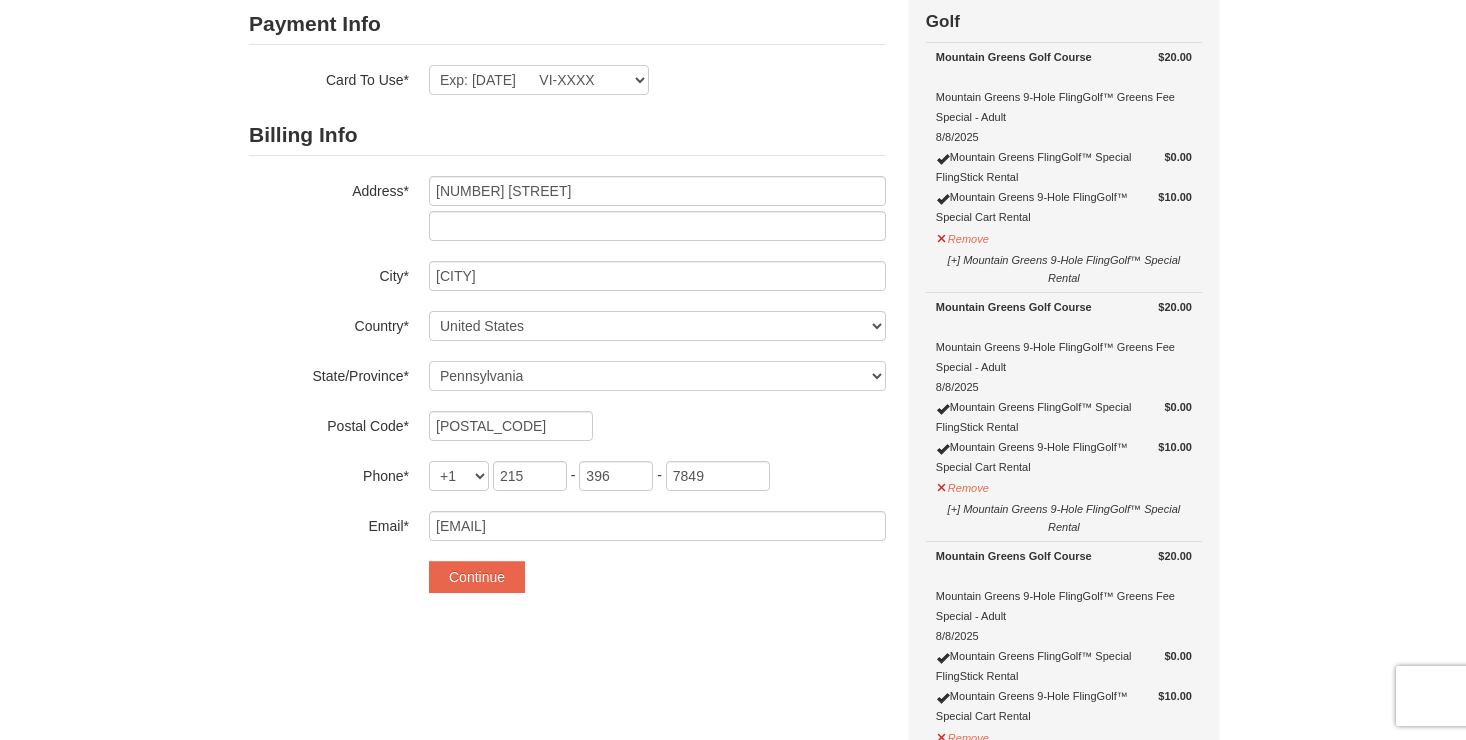 scroll, scrollTop: 200, scrollLeft: 0, axis: vertical 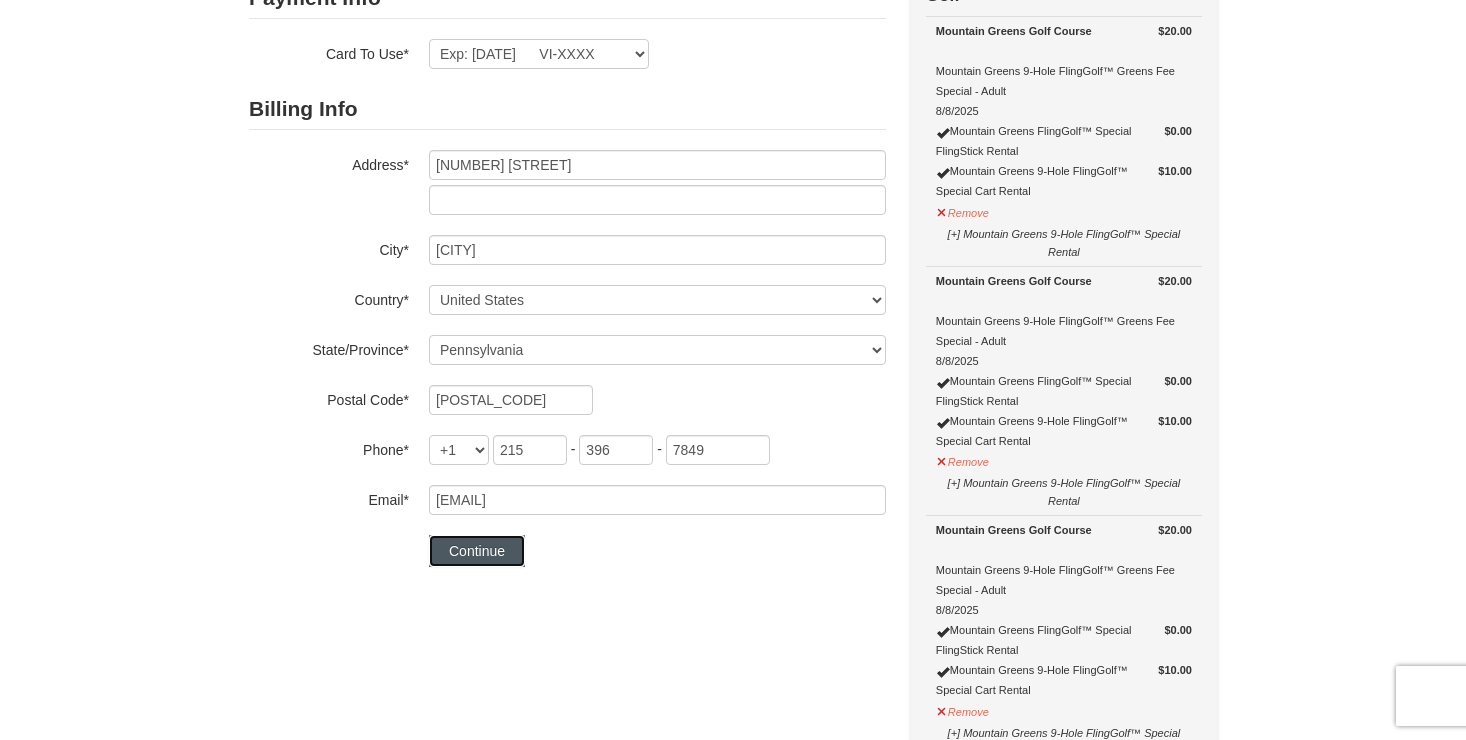 click on "Continue" at bounding box center [477, 551] 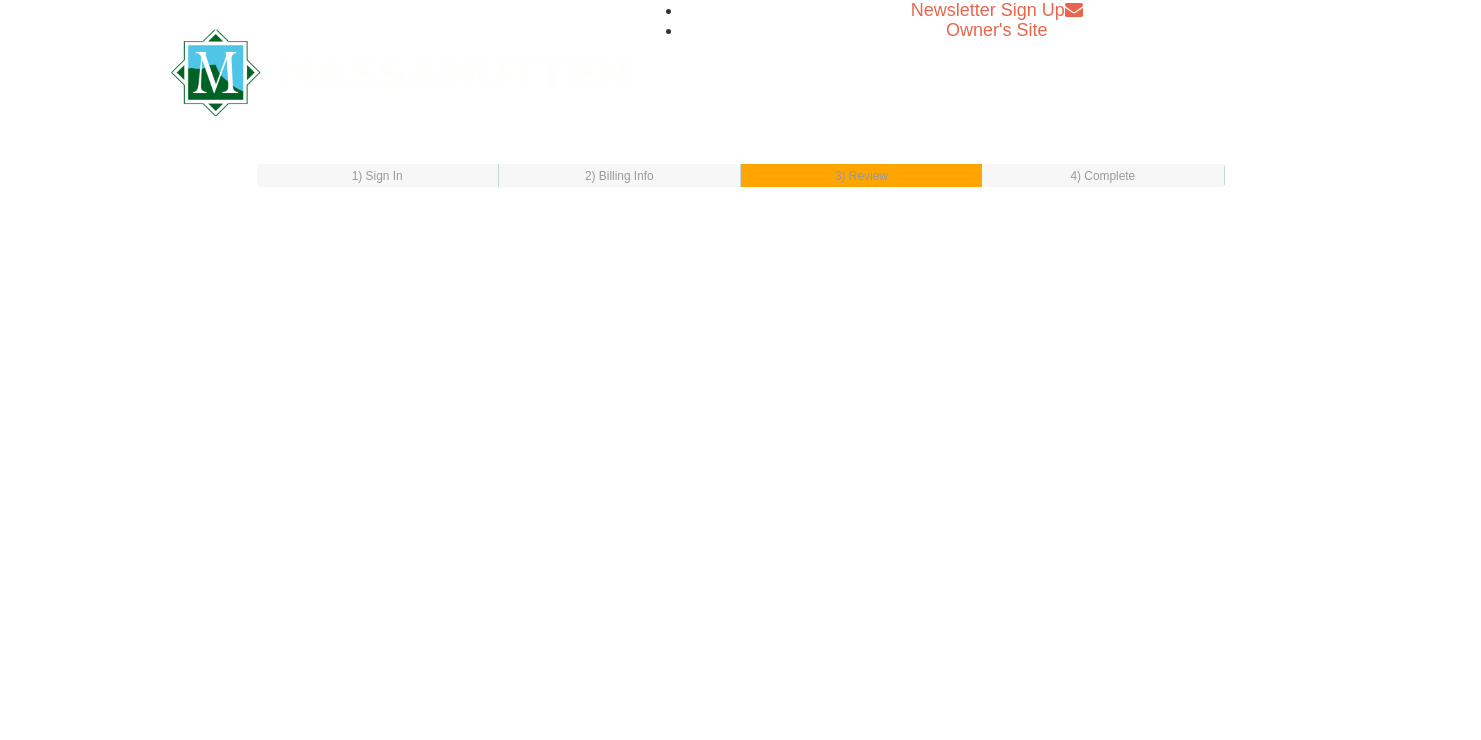 scroll, scrollTop: 0, scrollLeft: 0, axis: both 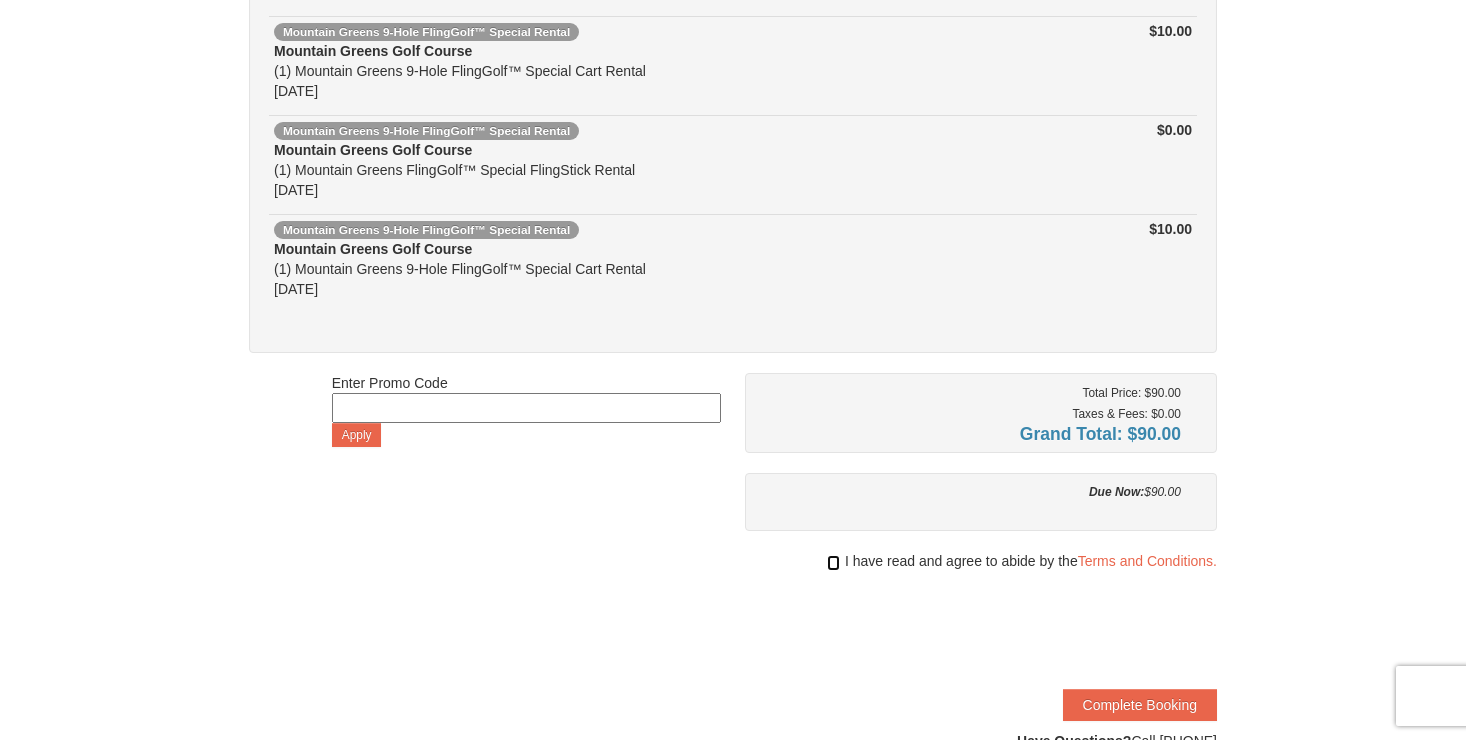 click at bounding box center (833, 563) 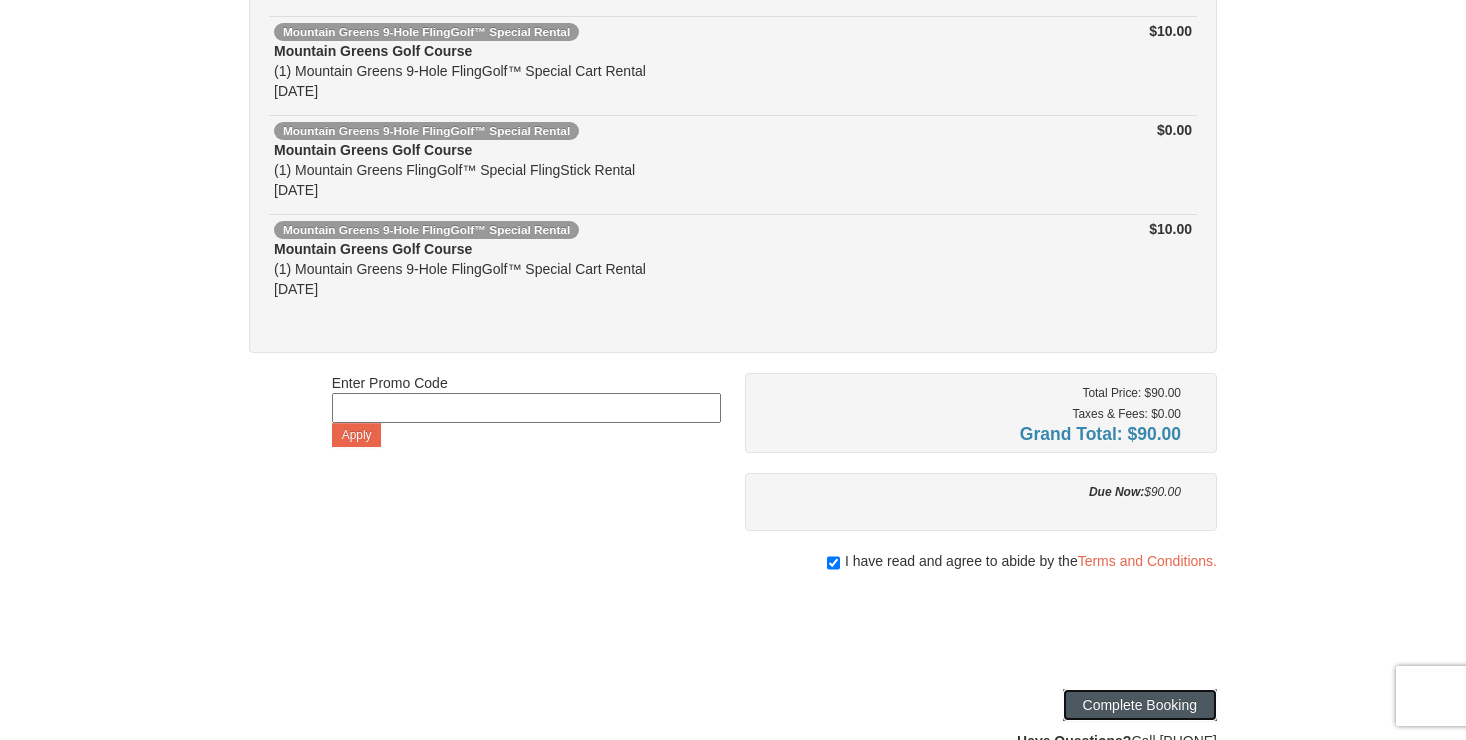 click on "Complete Booking" at bounding box center (1140, 705) 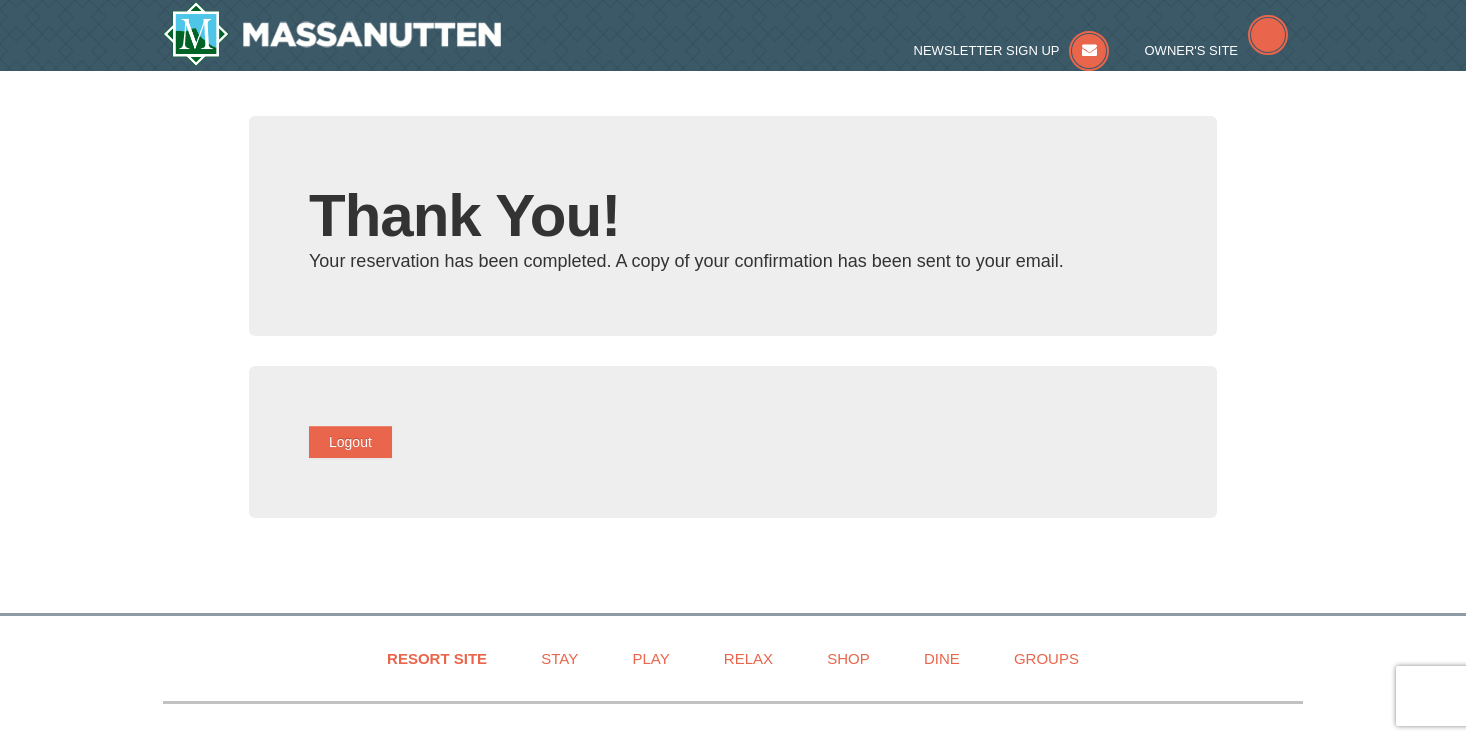 scroll, scrollTop: 0, scrollLeft: 0, axis: both 